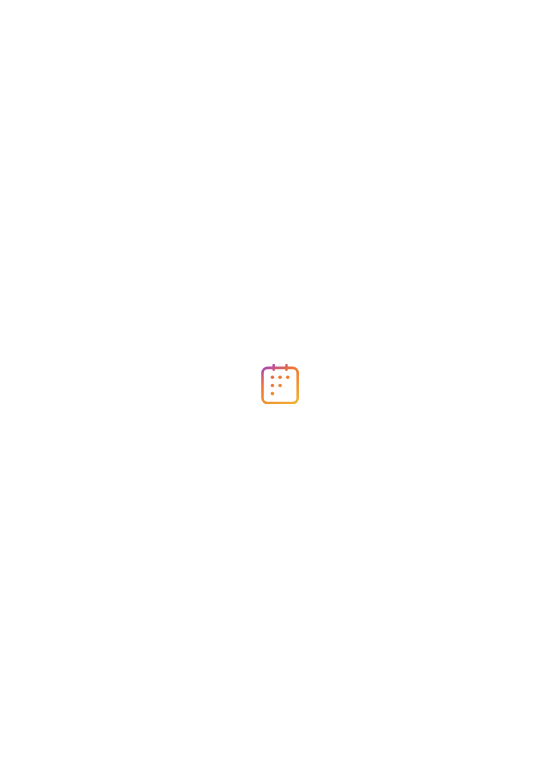 scroll, scrollTop: 0, scrollLeft: 0, axis: both 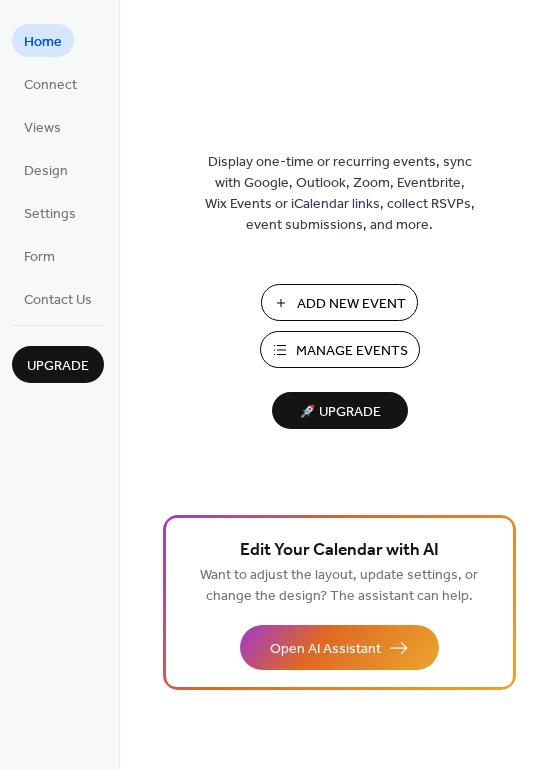 click on "Add New Event" at bounding box center (351, 304) 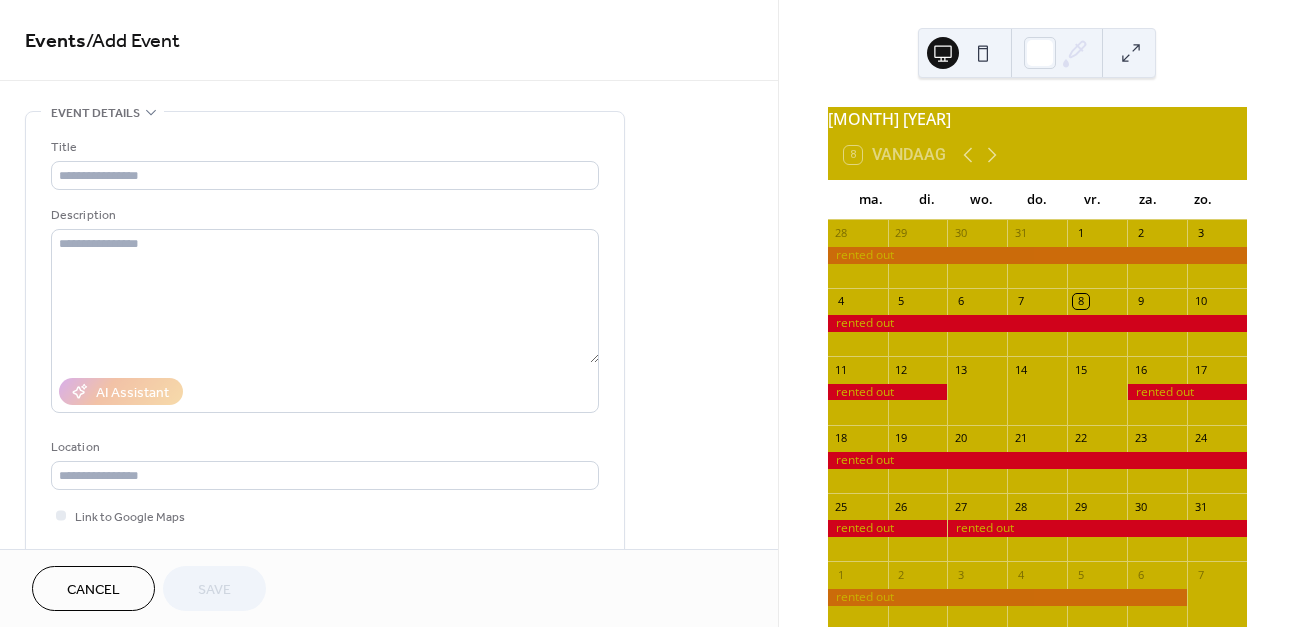 scroll, scrollTop: 0, scrollLeft: 0, axis: both 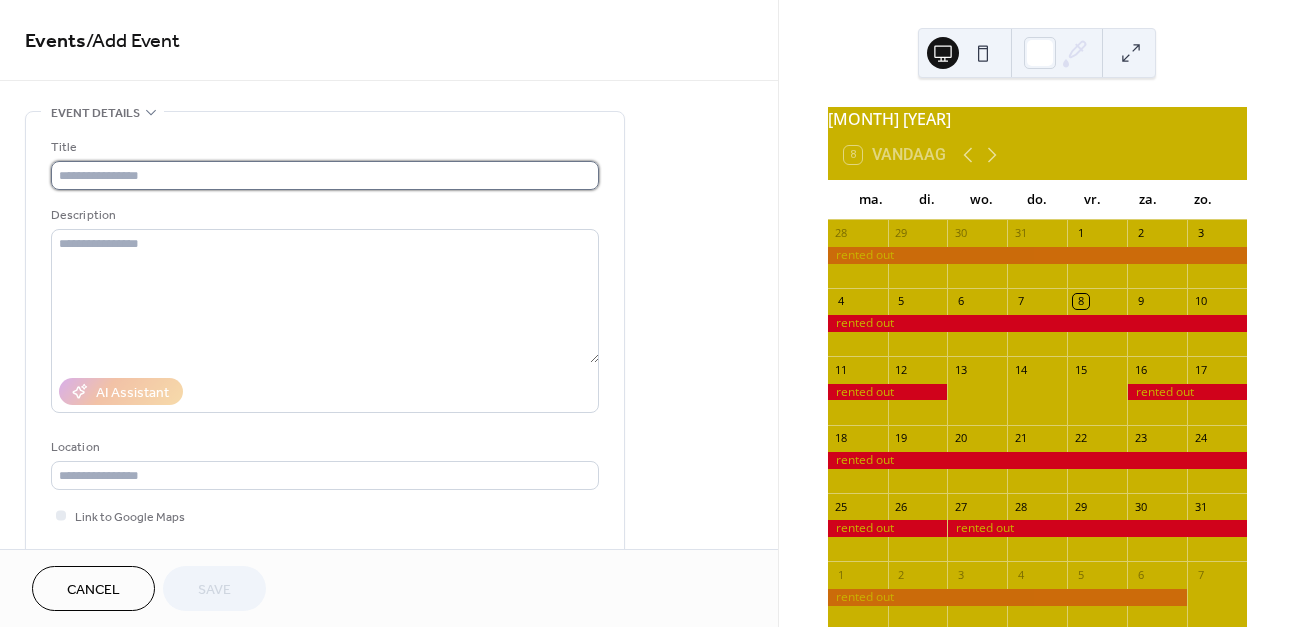 click at bounding box center [325, 175] 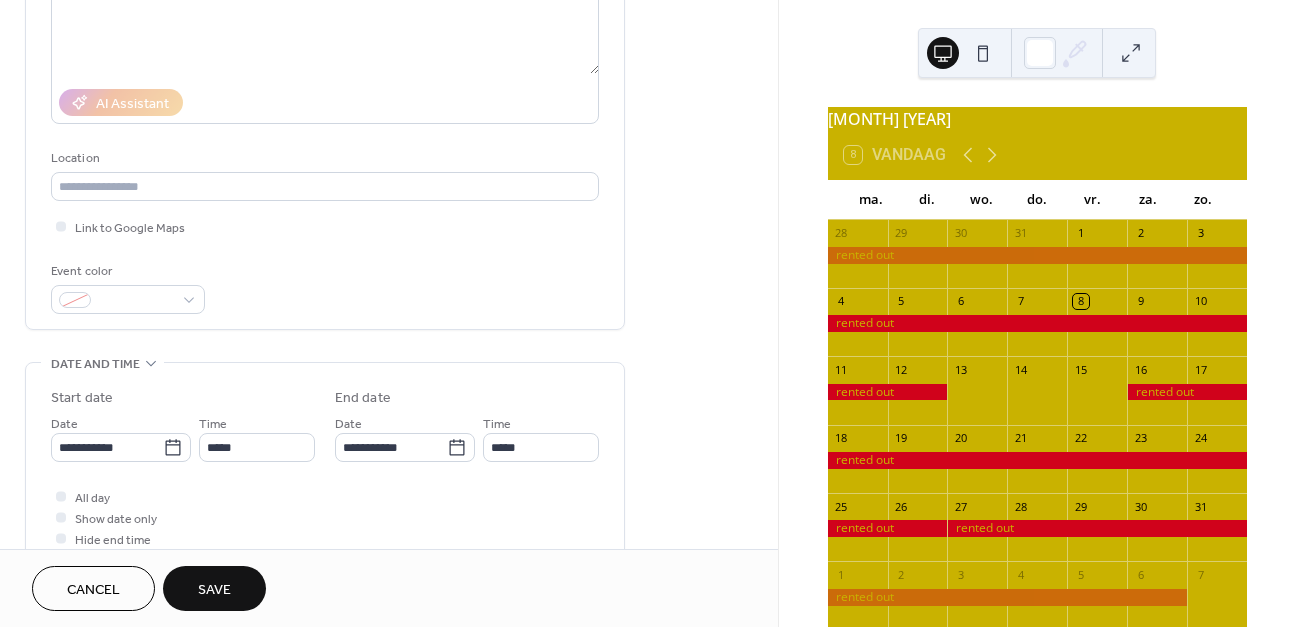 scroll, scrollTop: 300, scrollLeft: 0, axis: vertical 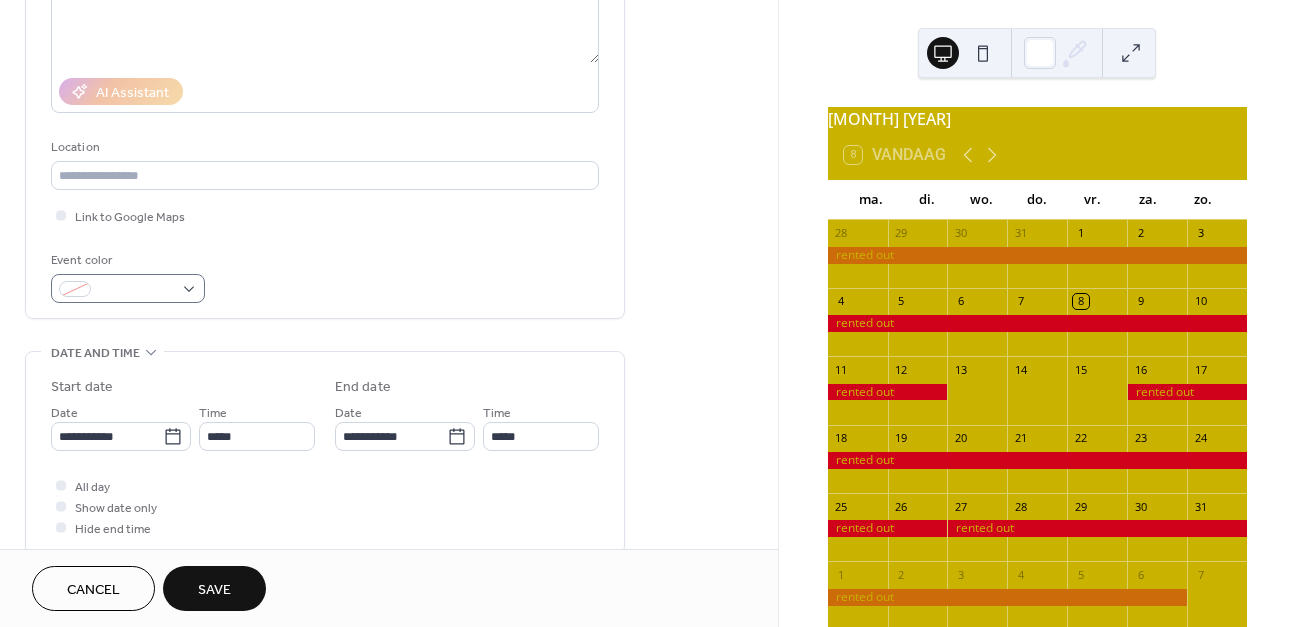 type on "**********" 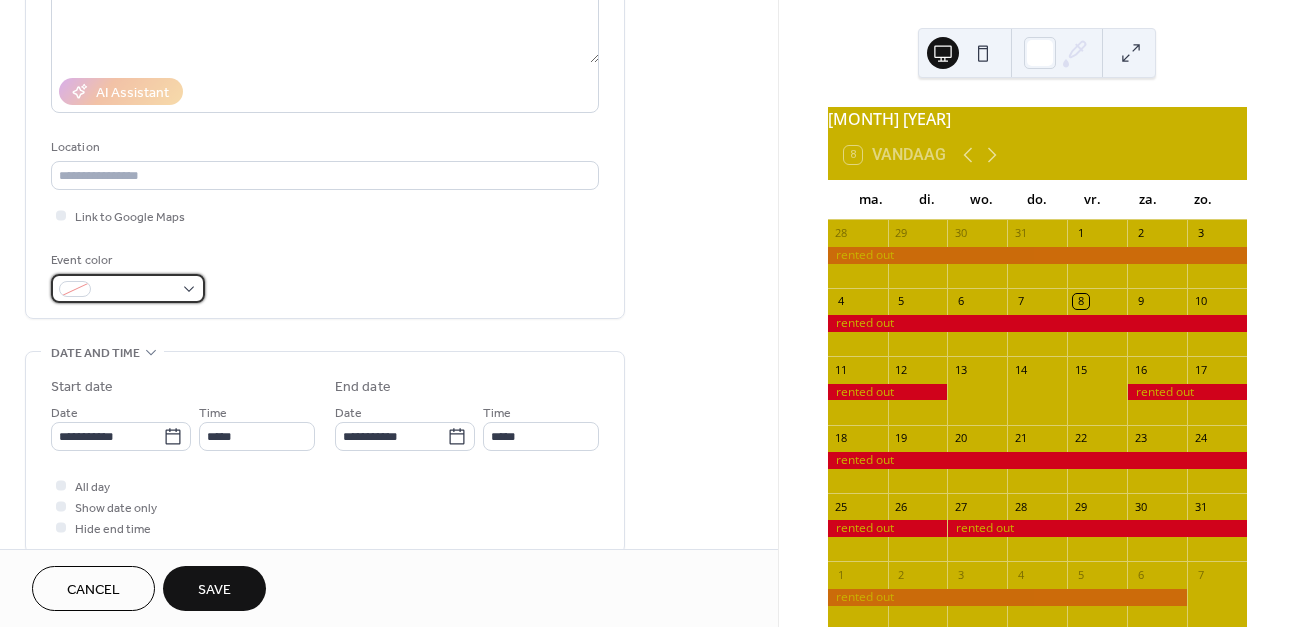 click at bounding box center (128, 288) 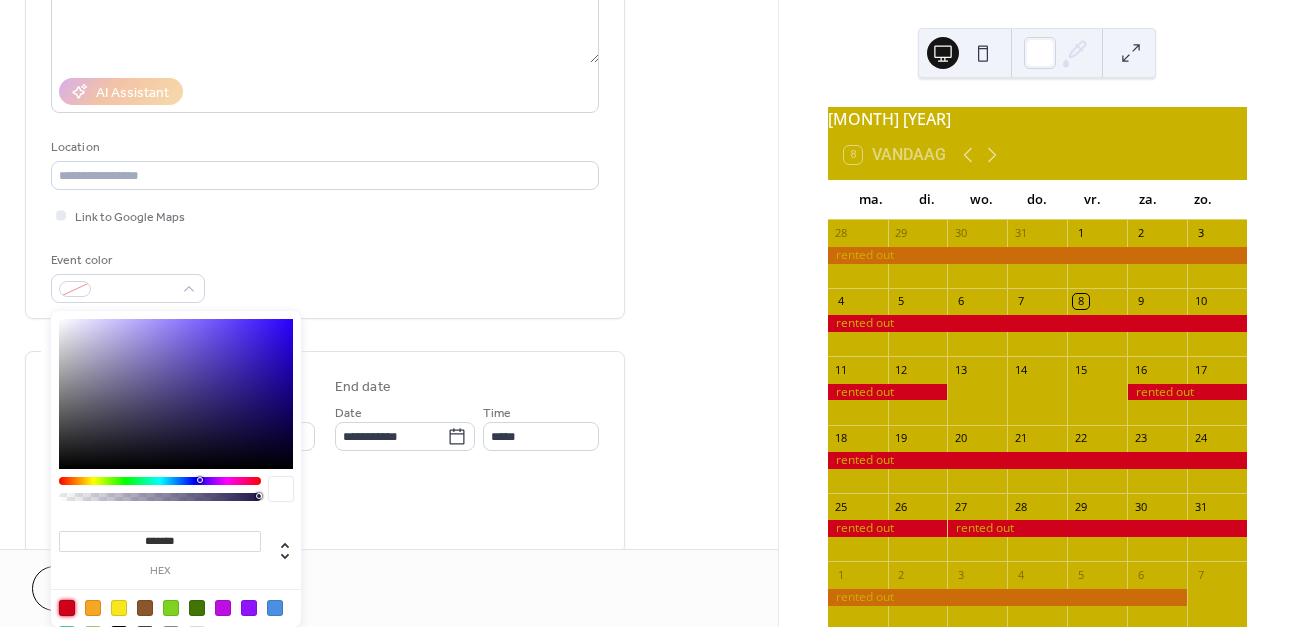 click at bounding box center [67, 608] 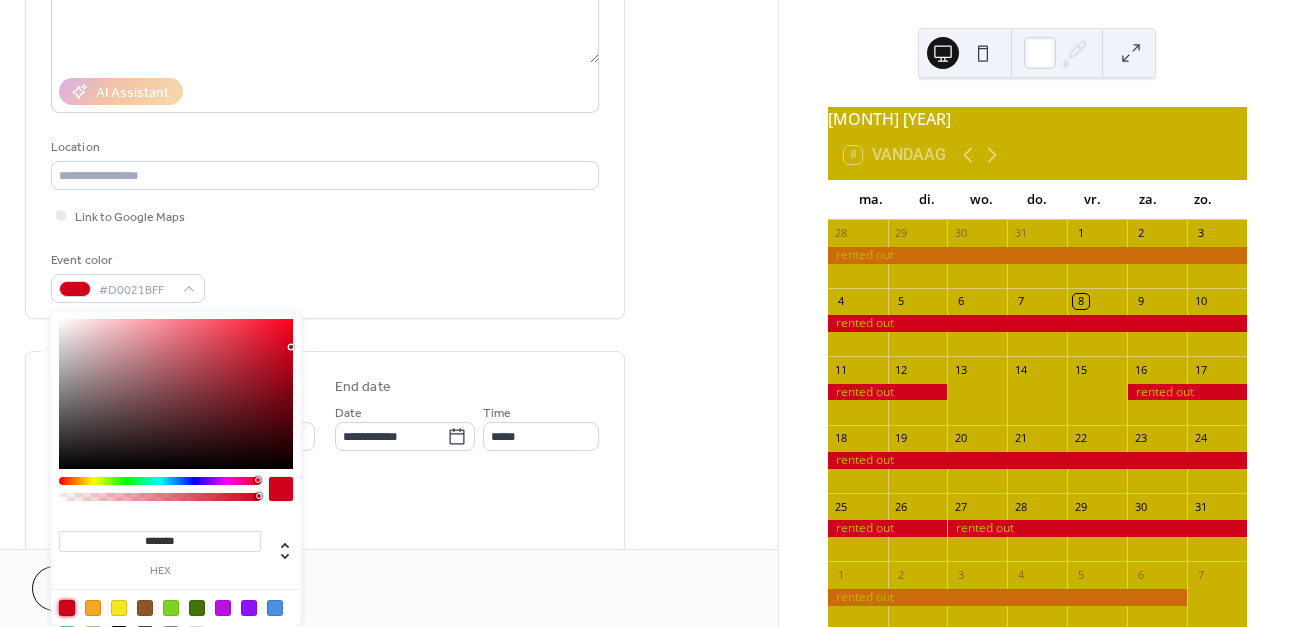 click at bounding box center [67, 608] 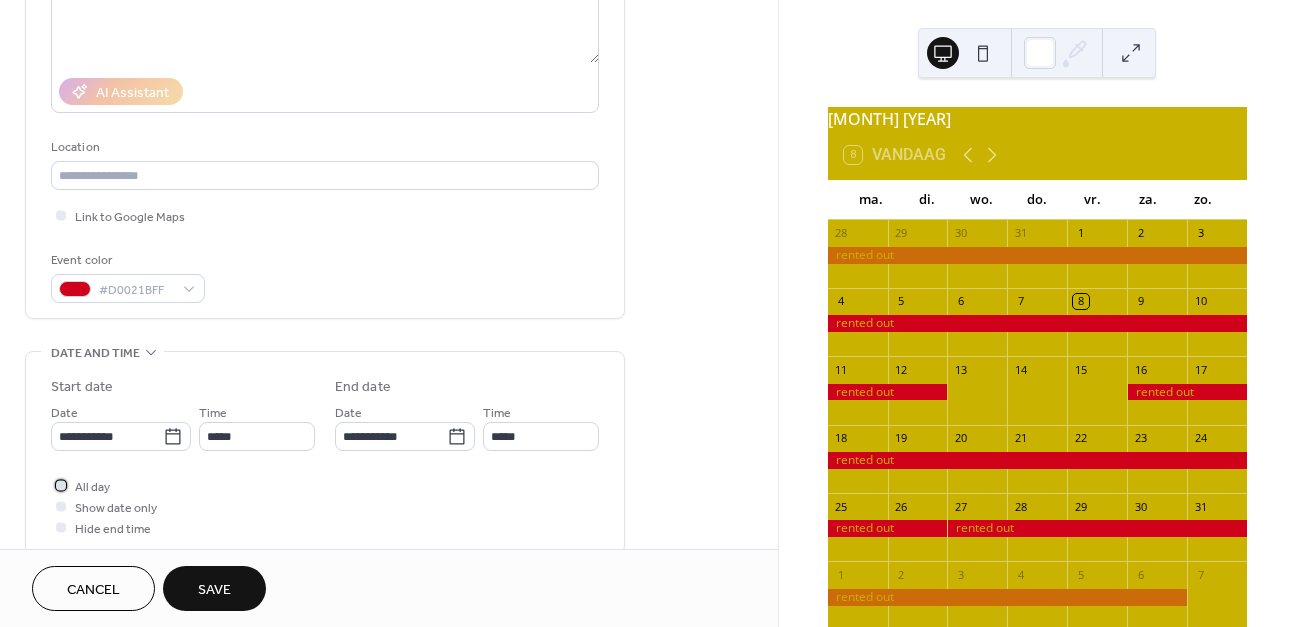 click at bounding box center [61, 485] 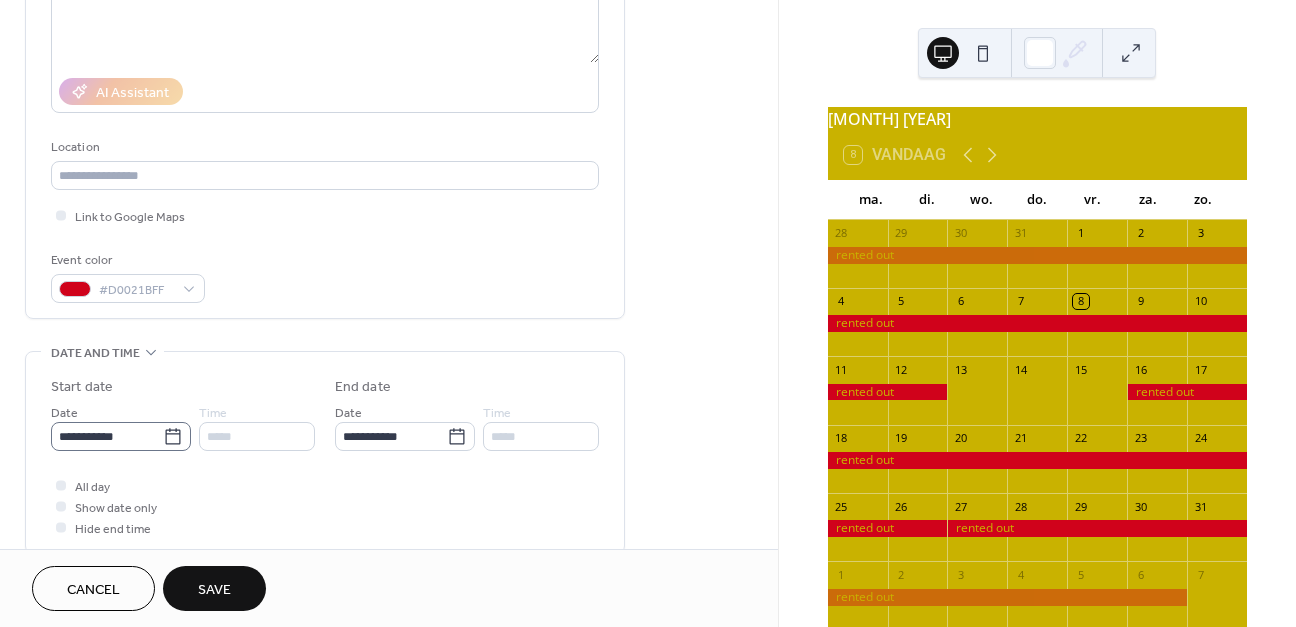 click 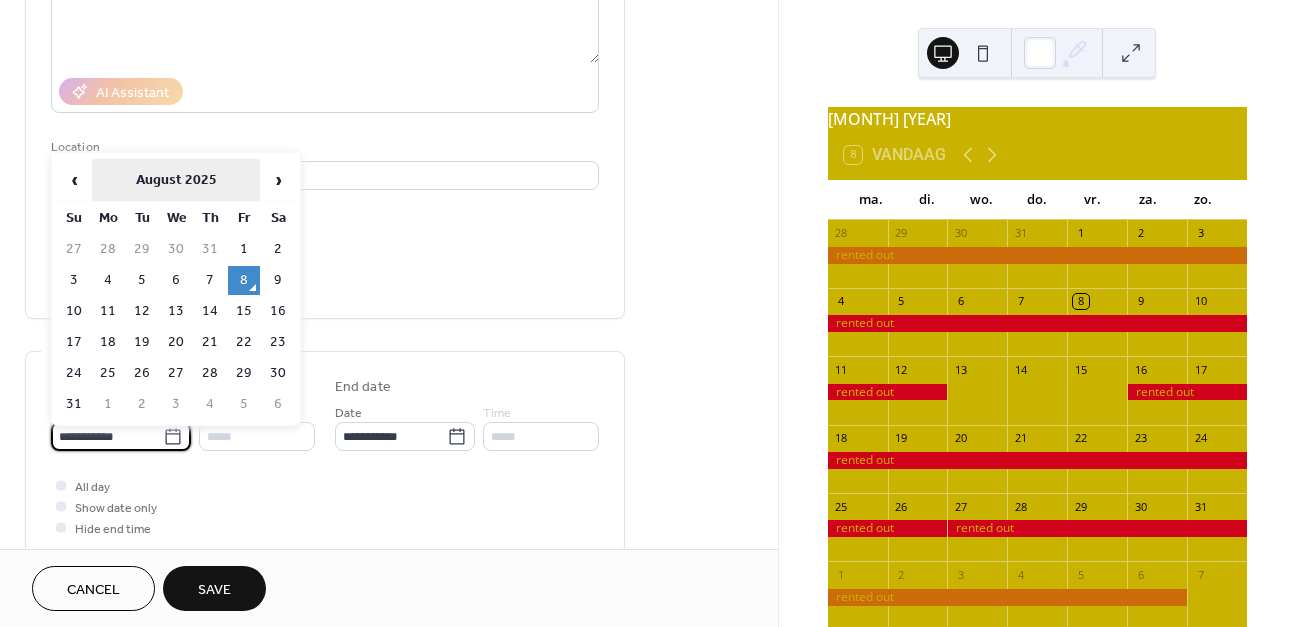 click on "August 2025" at bounding box center [176, 180] 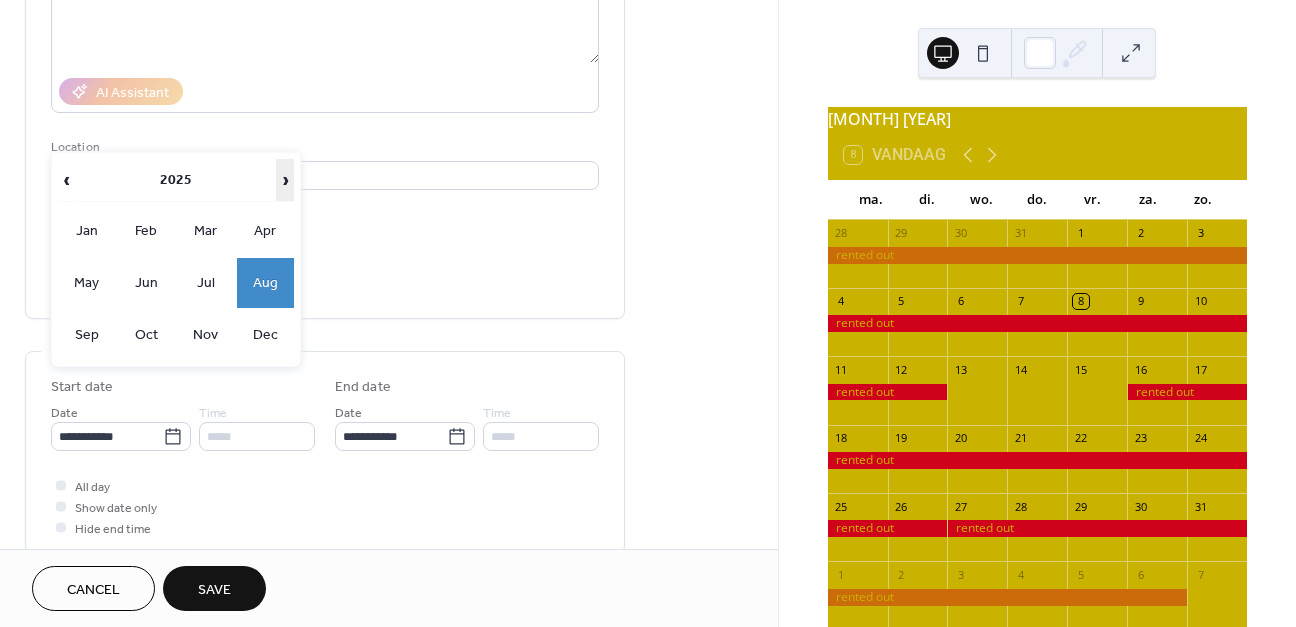 click on "›" at bounding box center (285, 180) 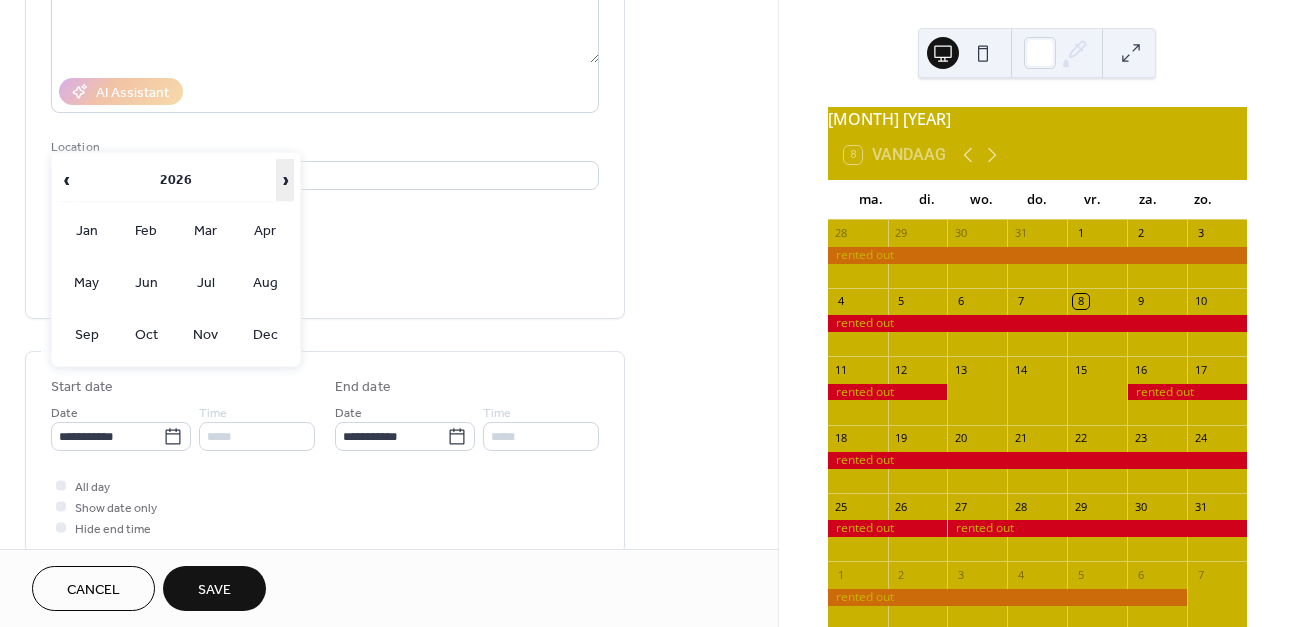 click on "›" at bounding box center (285, 180) 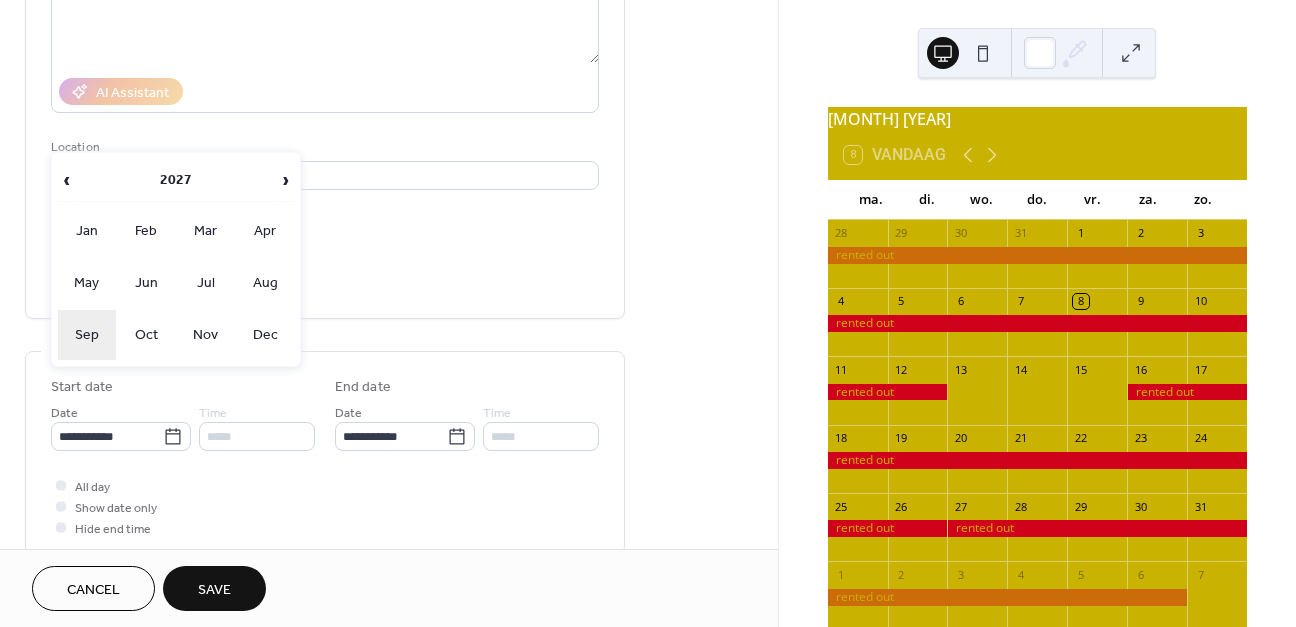 click on "Sep" at bounding box center [87, 335] 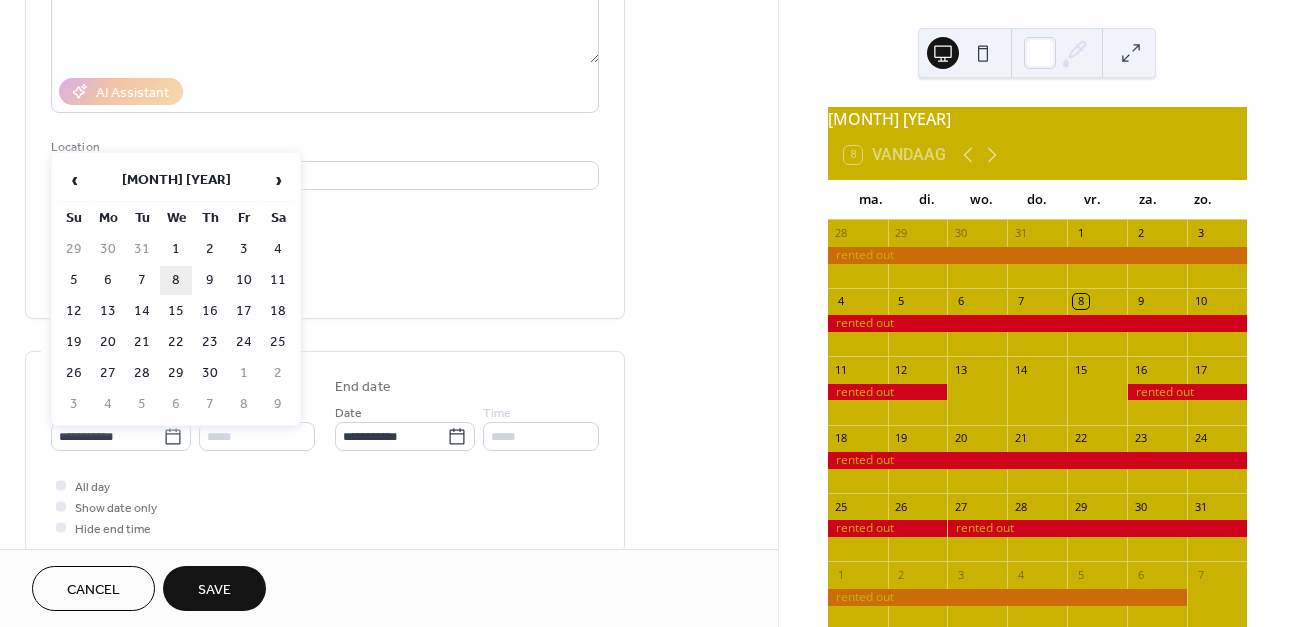 click on "8" at bounding box center (176, 280) 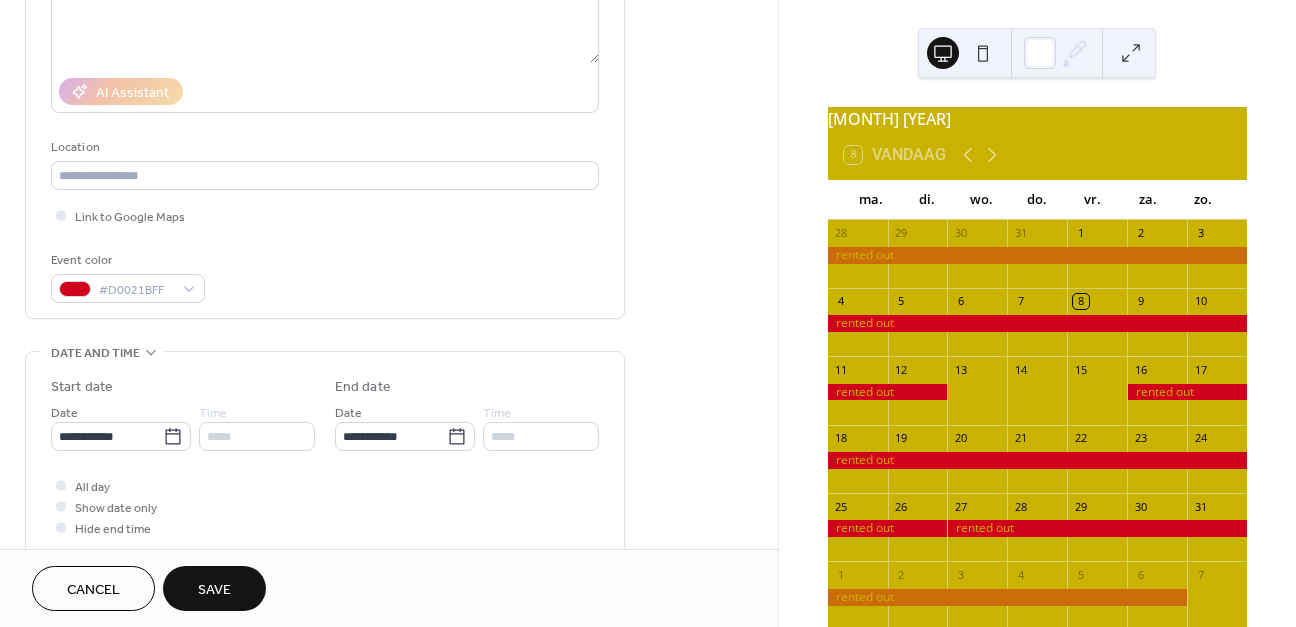 type on "**********" 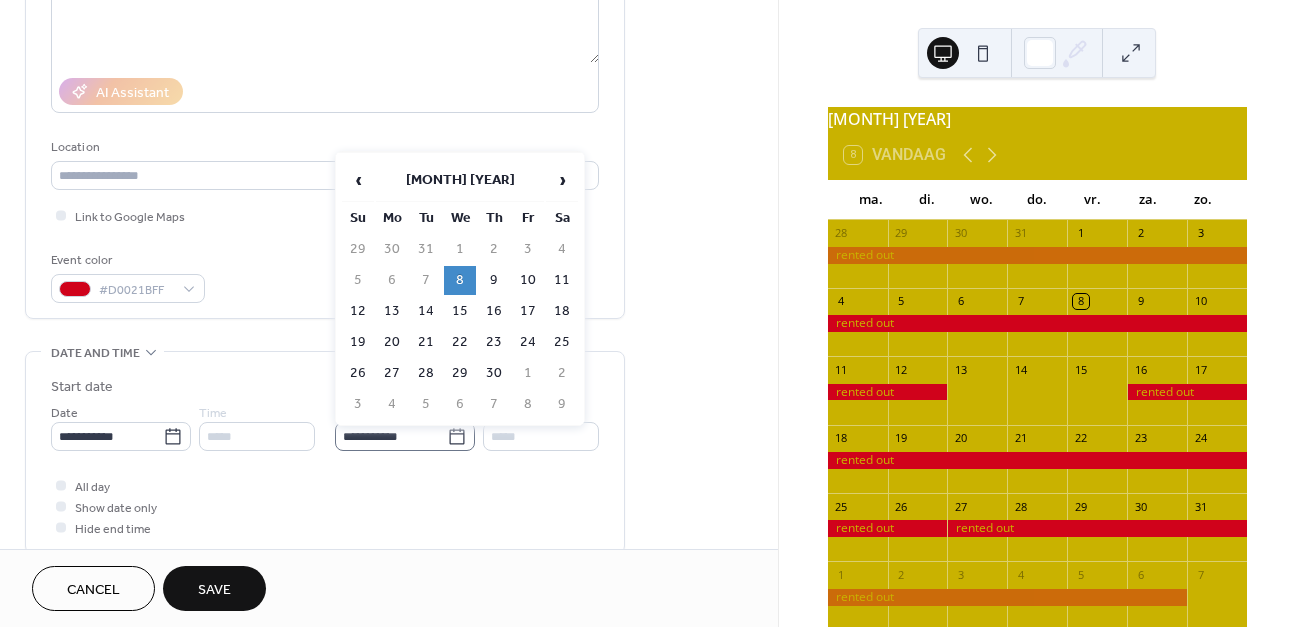 click 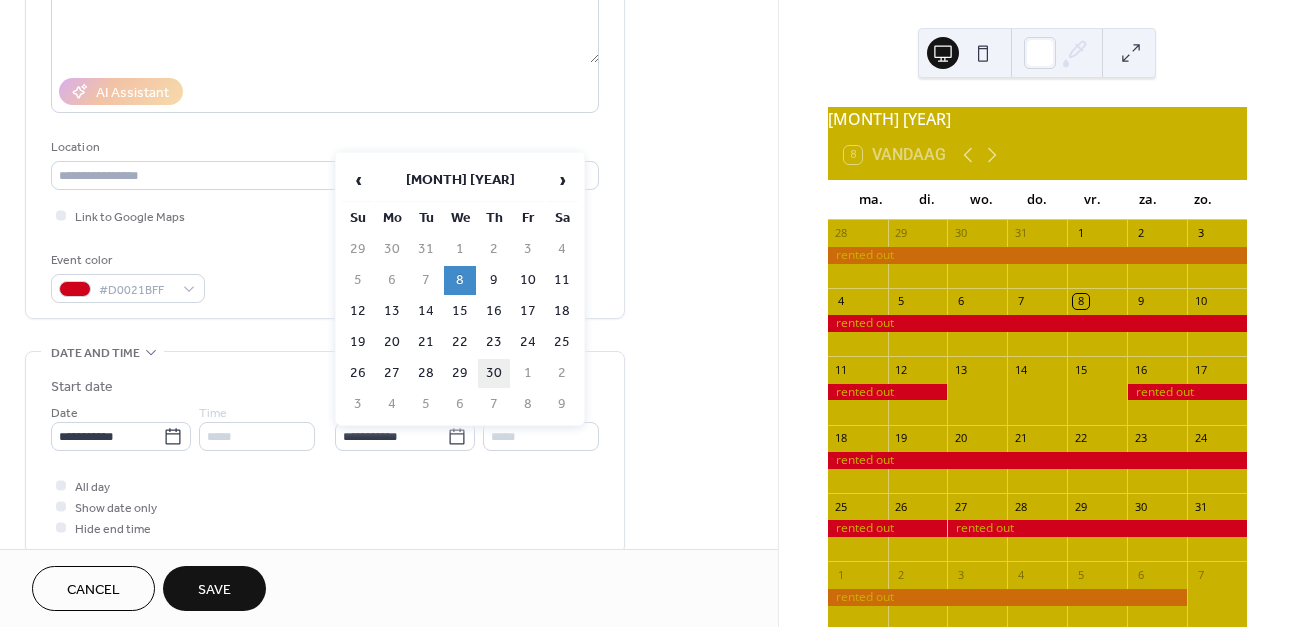 click on "30" at bounding box center (494, 373) 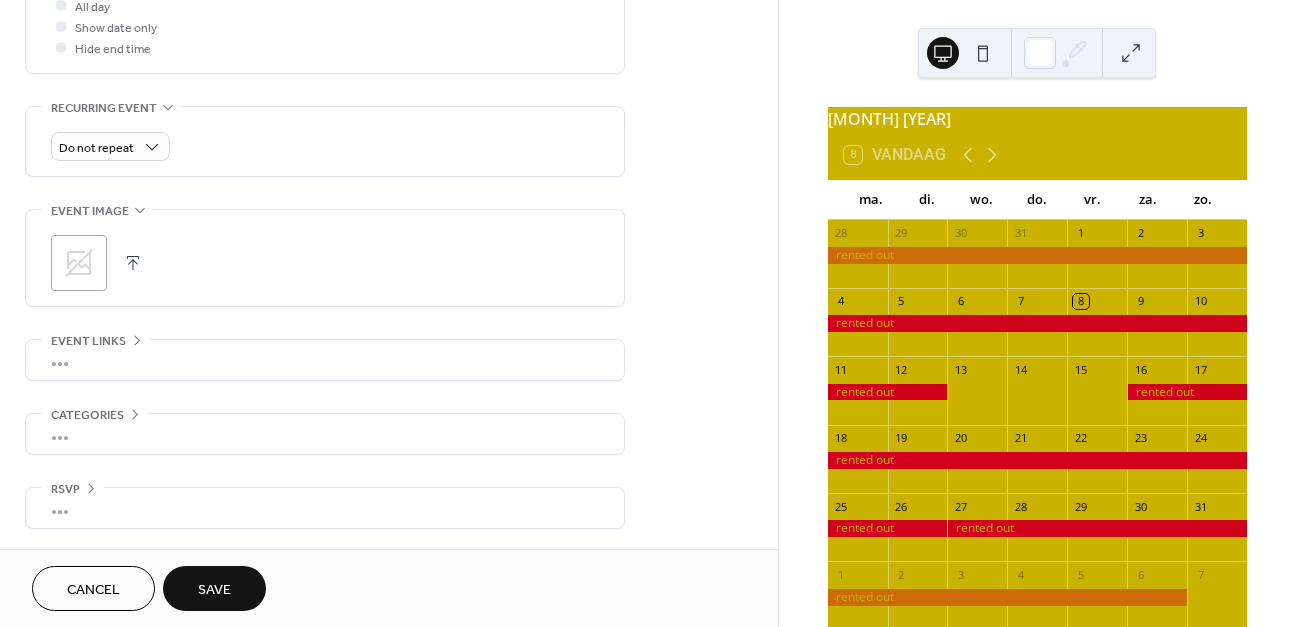 scroll, scrollTop: 786, scrollLeft: 0, axis: vertical 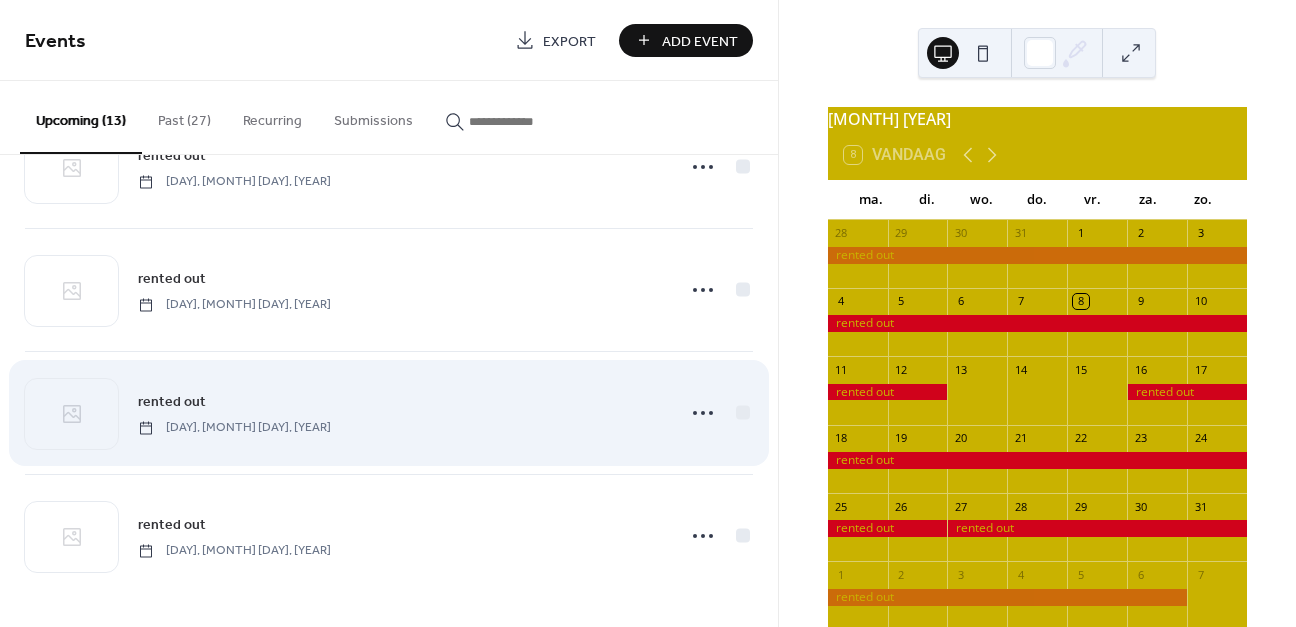 click on "Thursday, September 10, 2026" at bounding box center (234, 428) 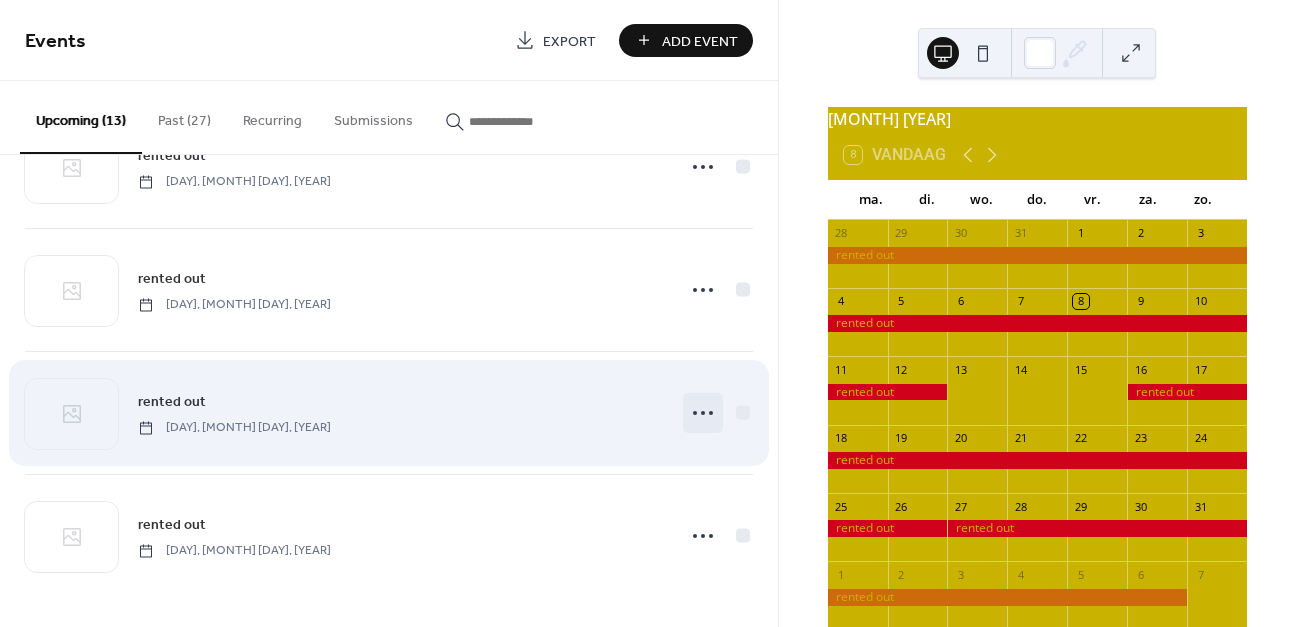 click 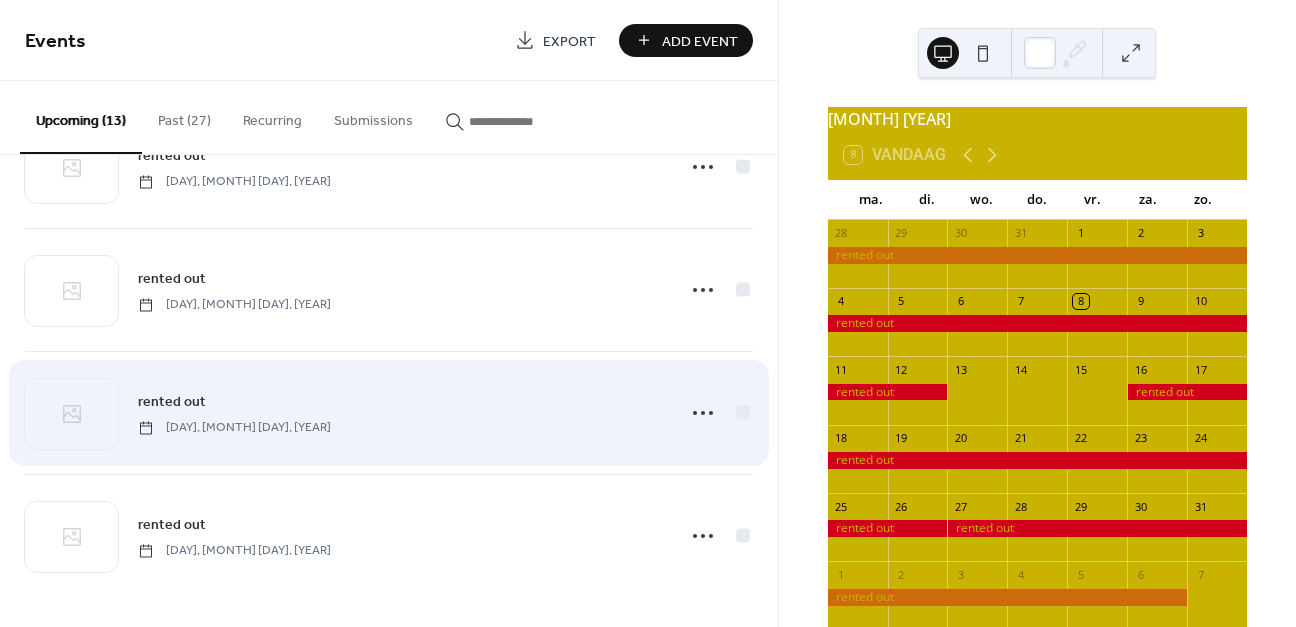 click on "rented out Thursday, September 10, 2026" at bounding box center [400, 412] 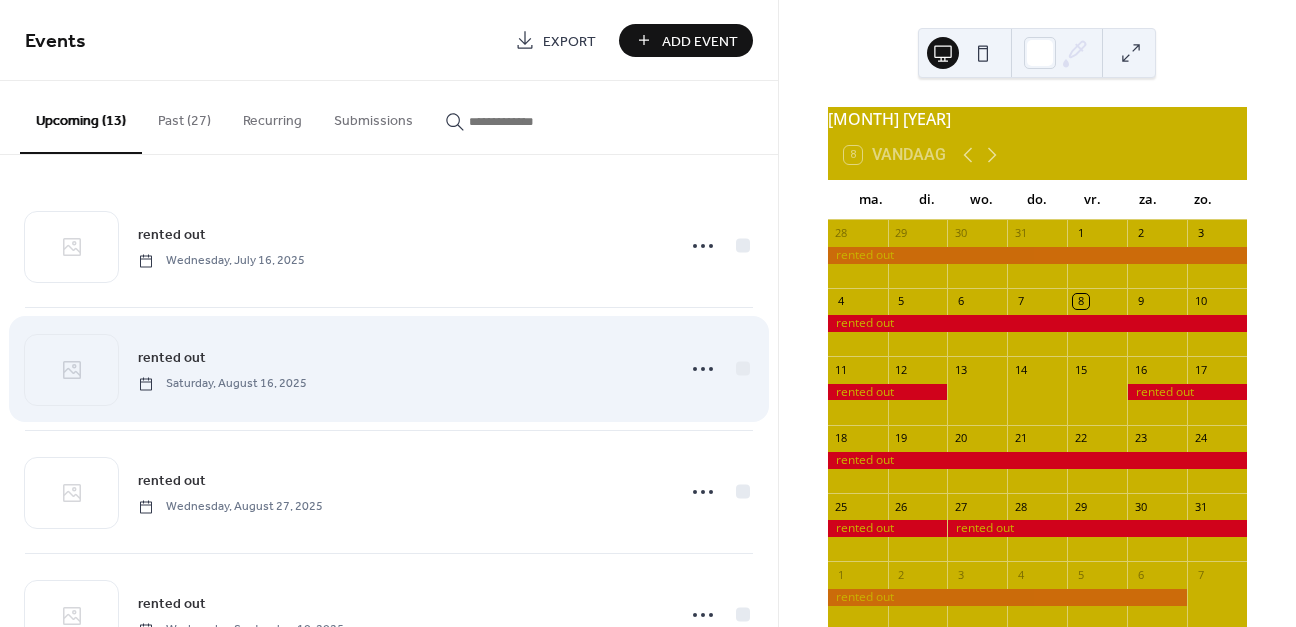 scroll, scrollTop: 0, scrollLeft: 0, axis: both 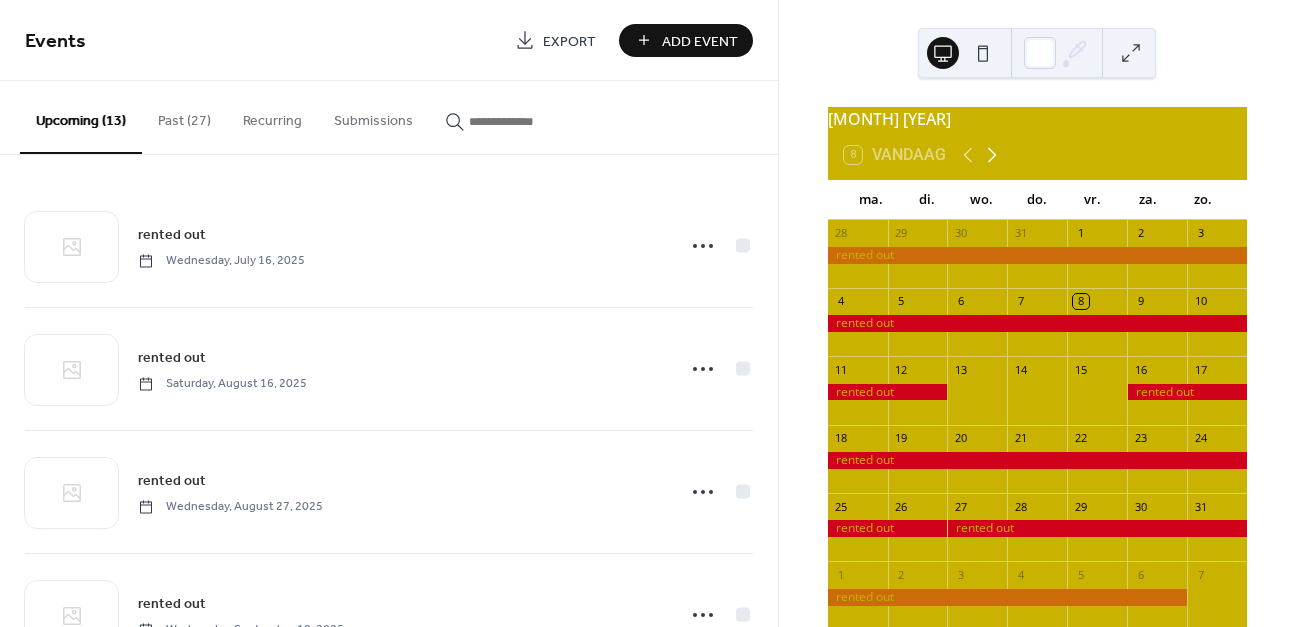 click 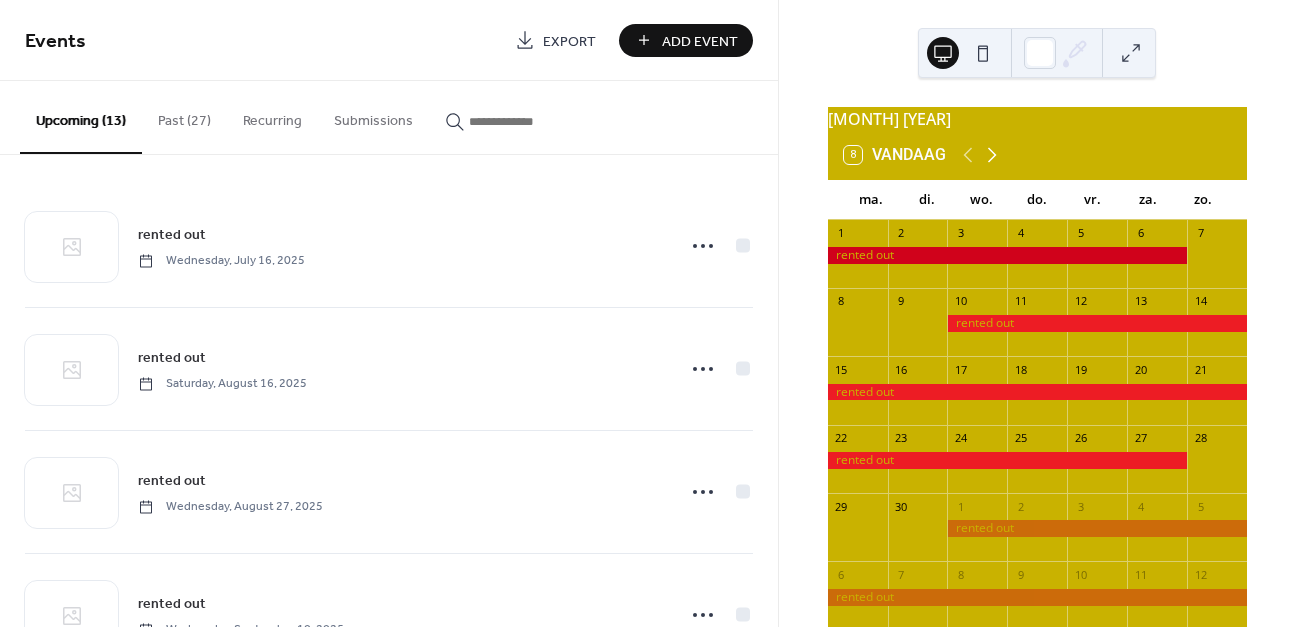 click 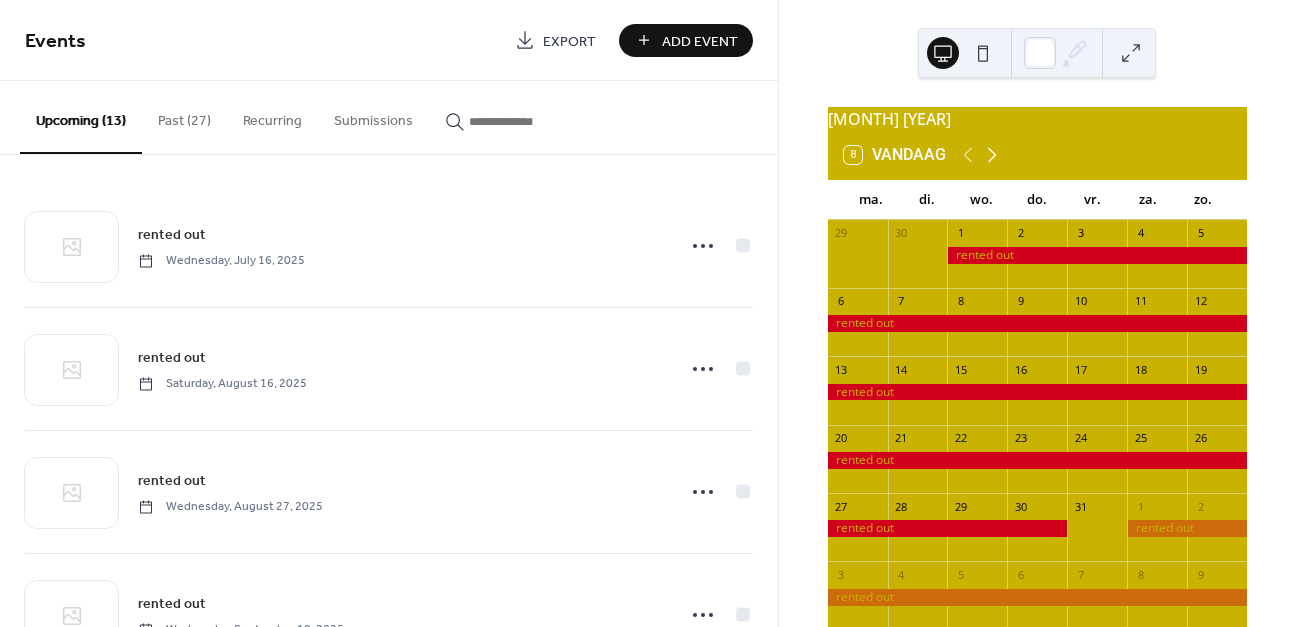 click 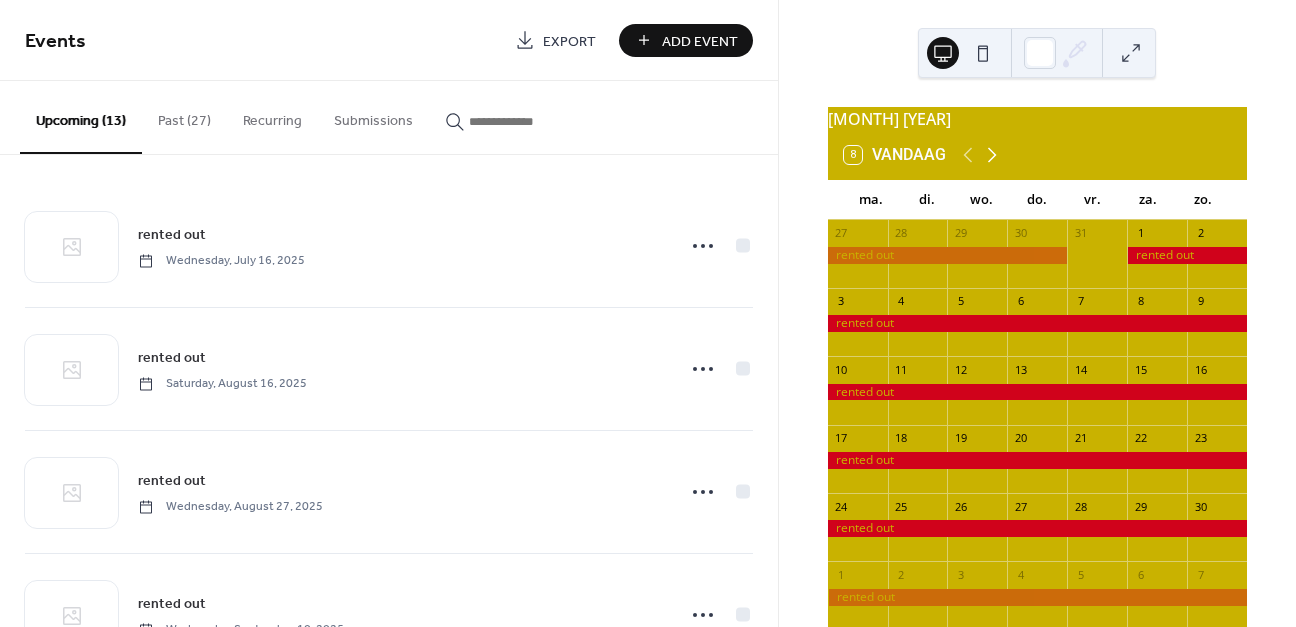 click 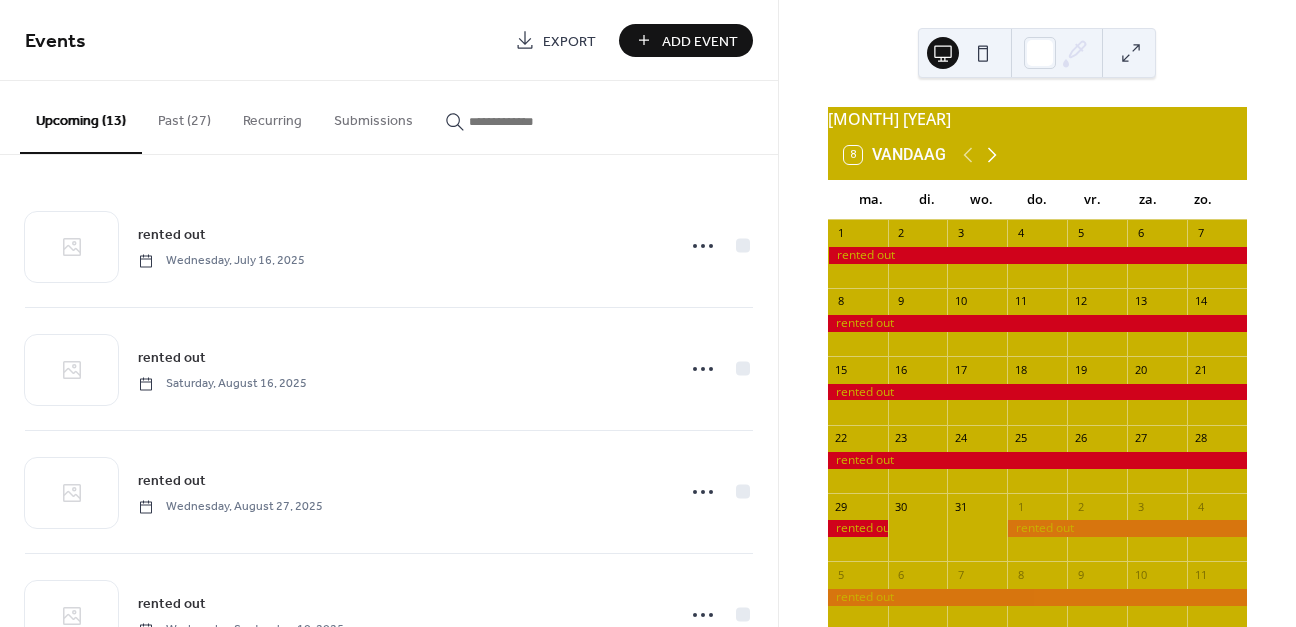 click 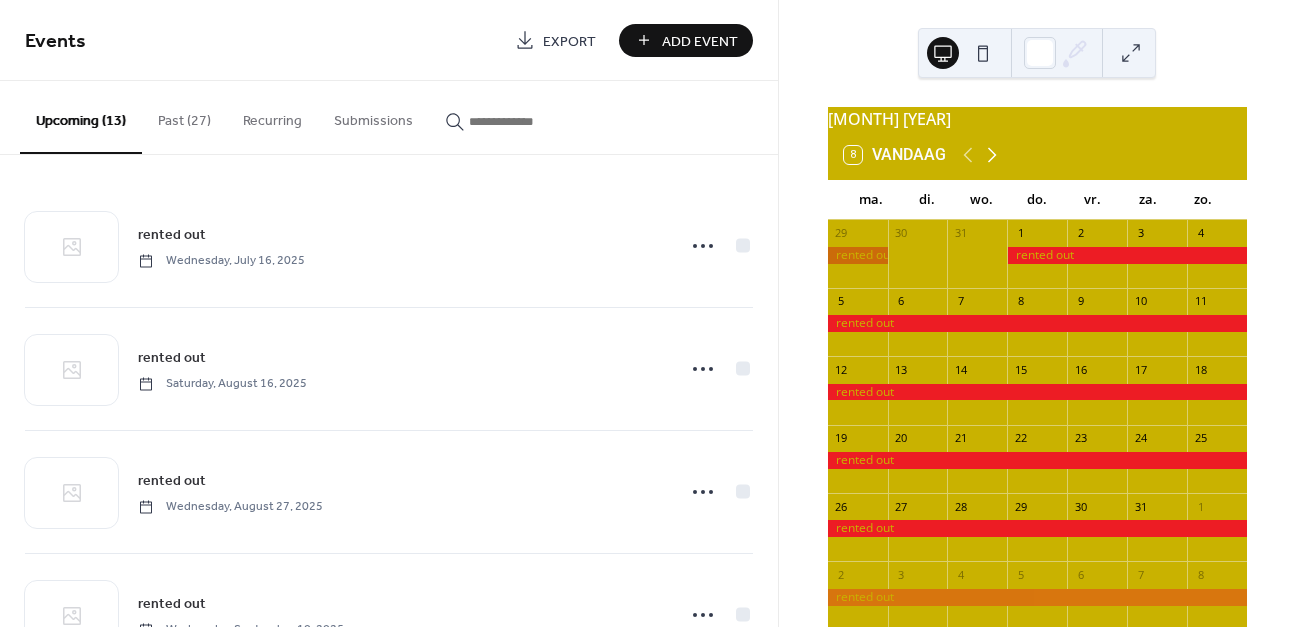 click 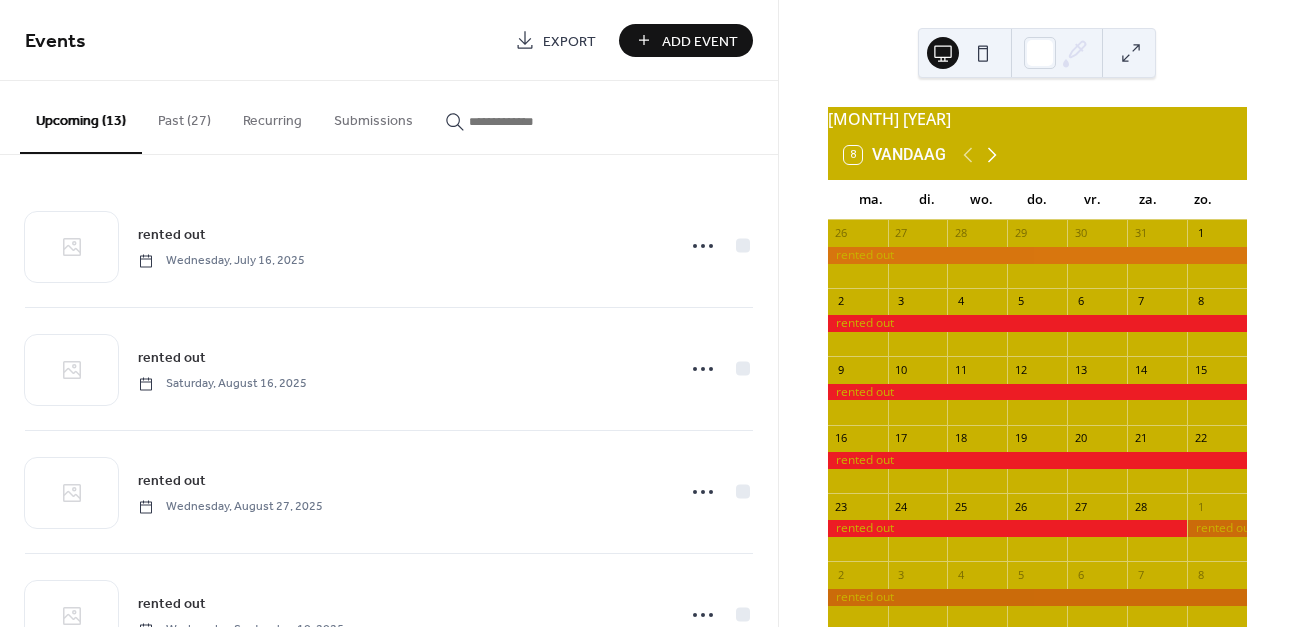 click 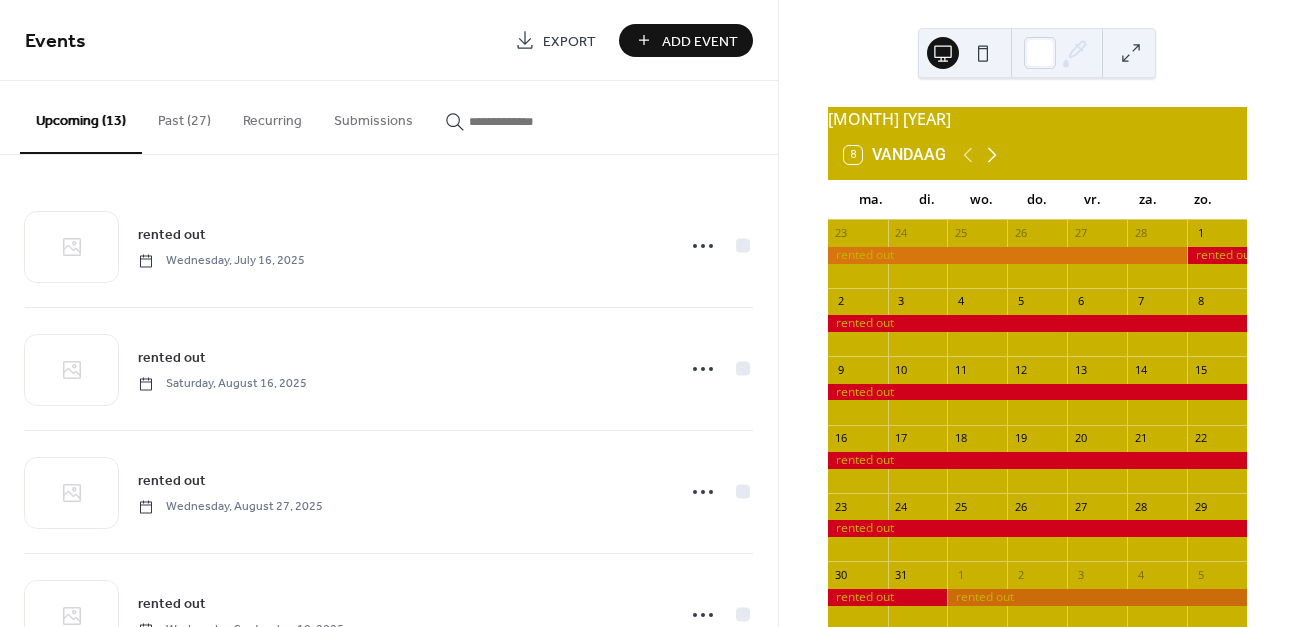 click 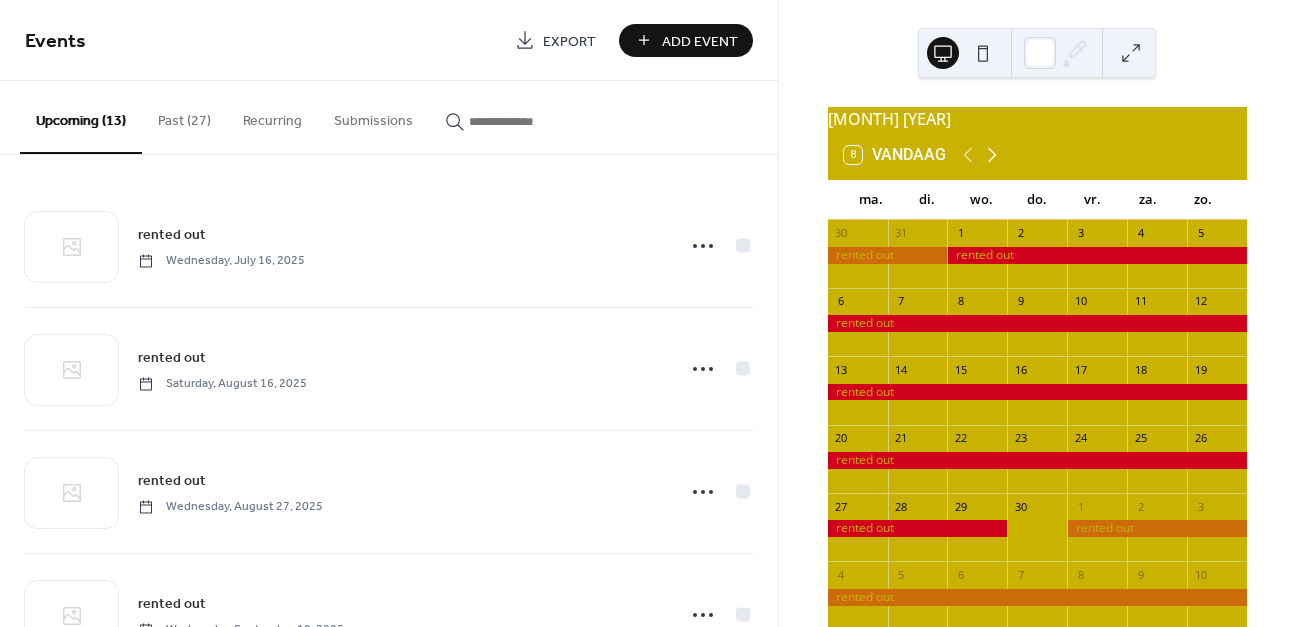 click 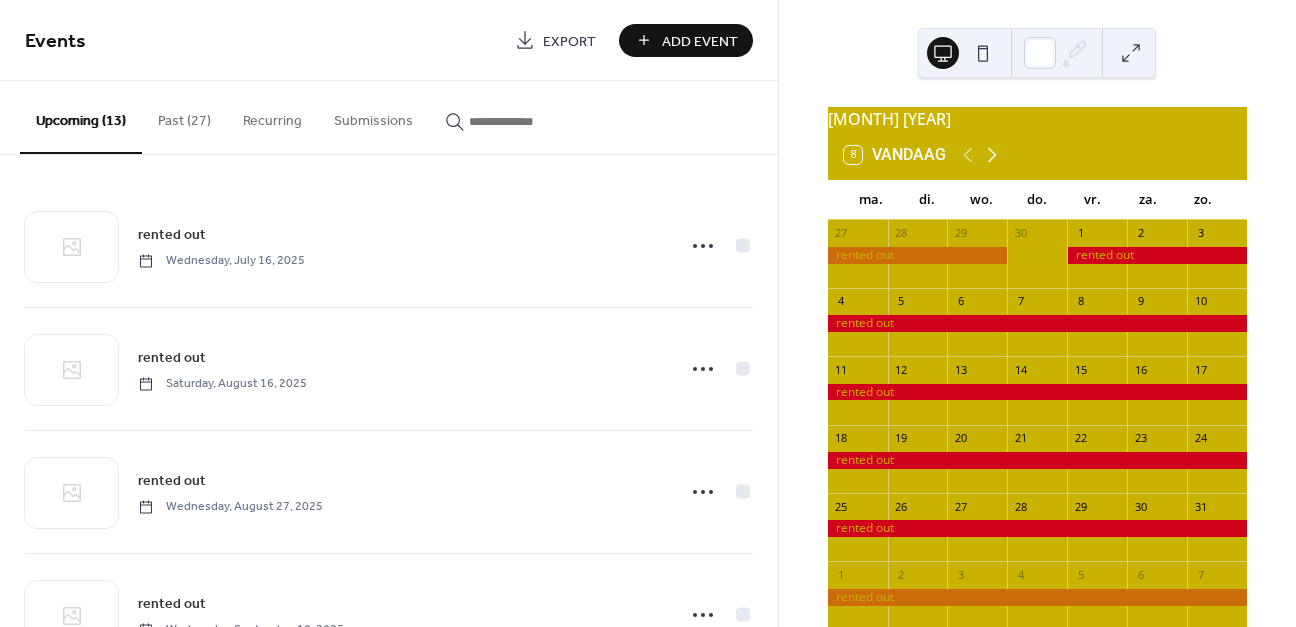 click 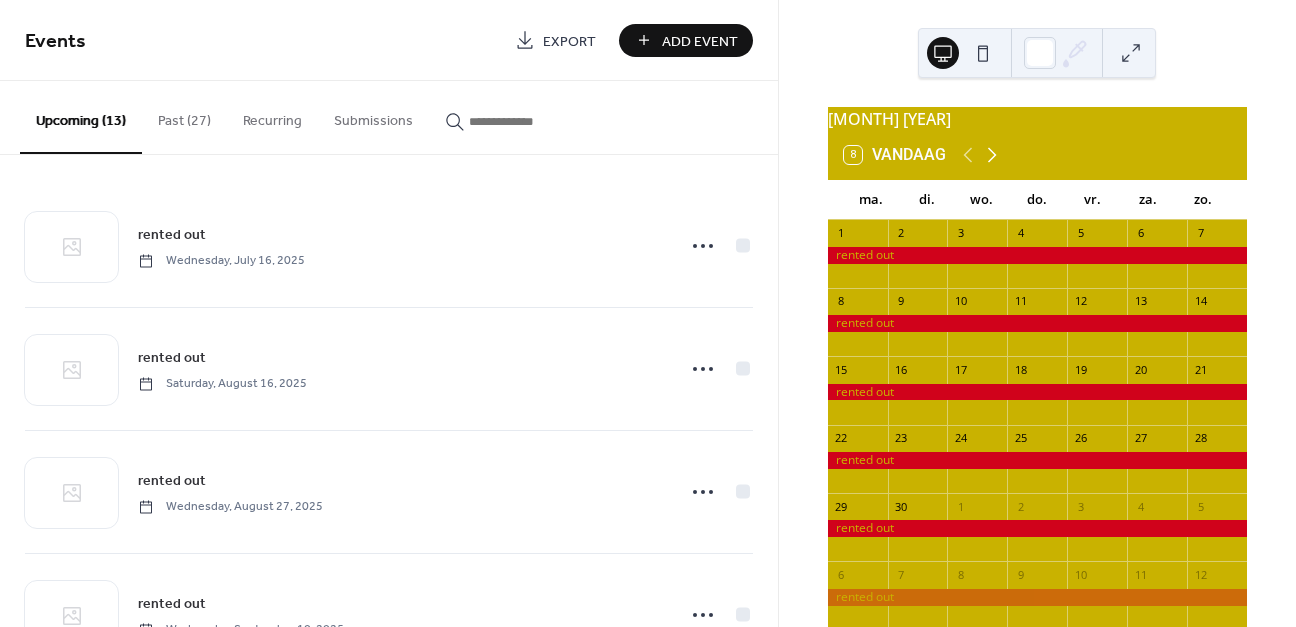 click 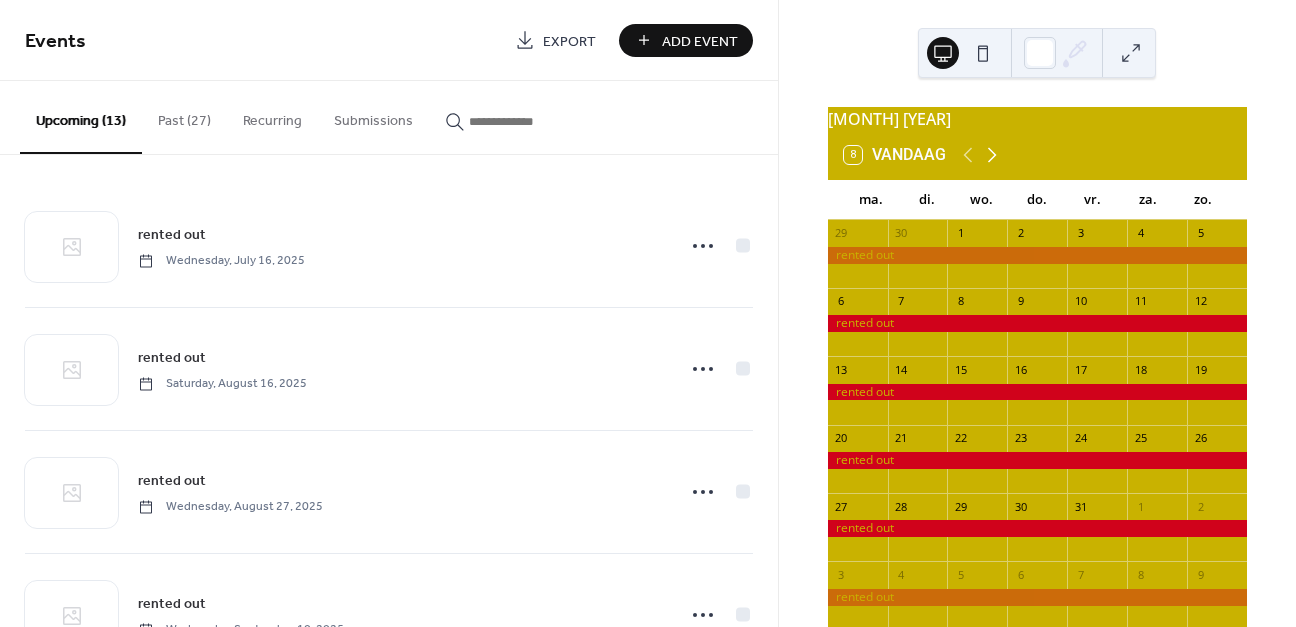 click 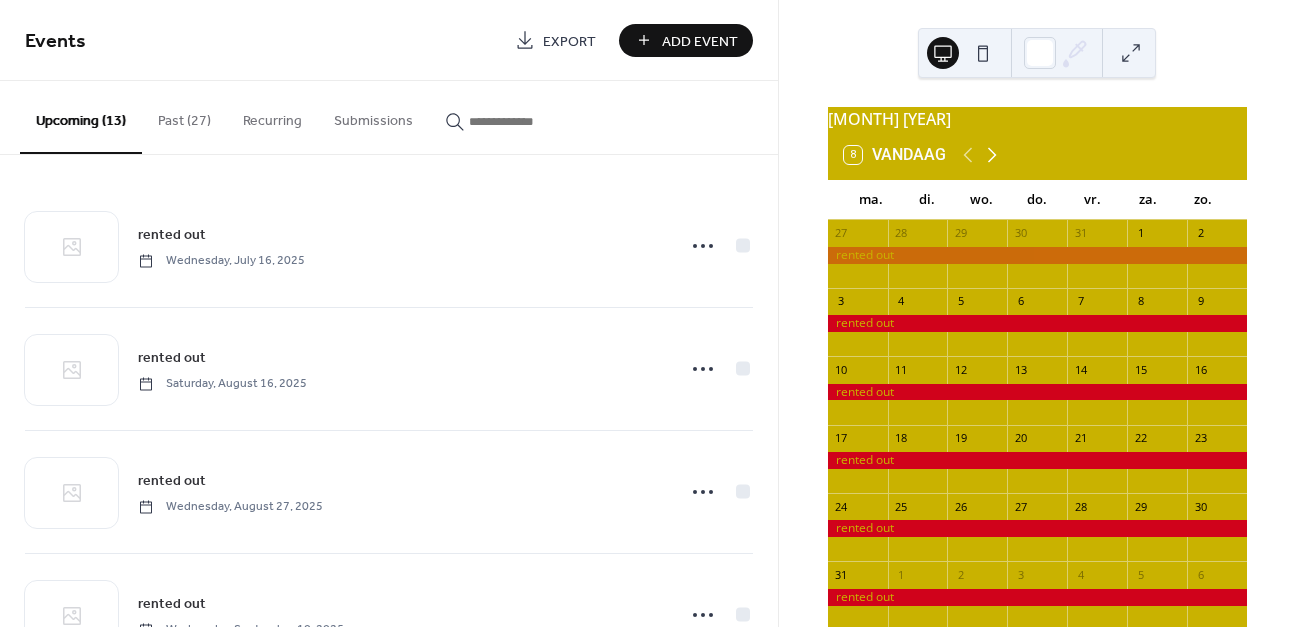 click 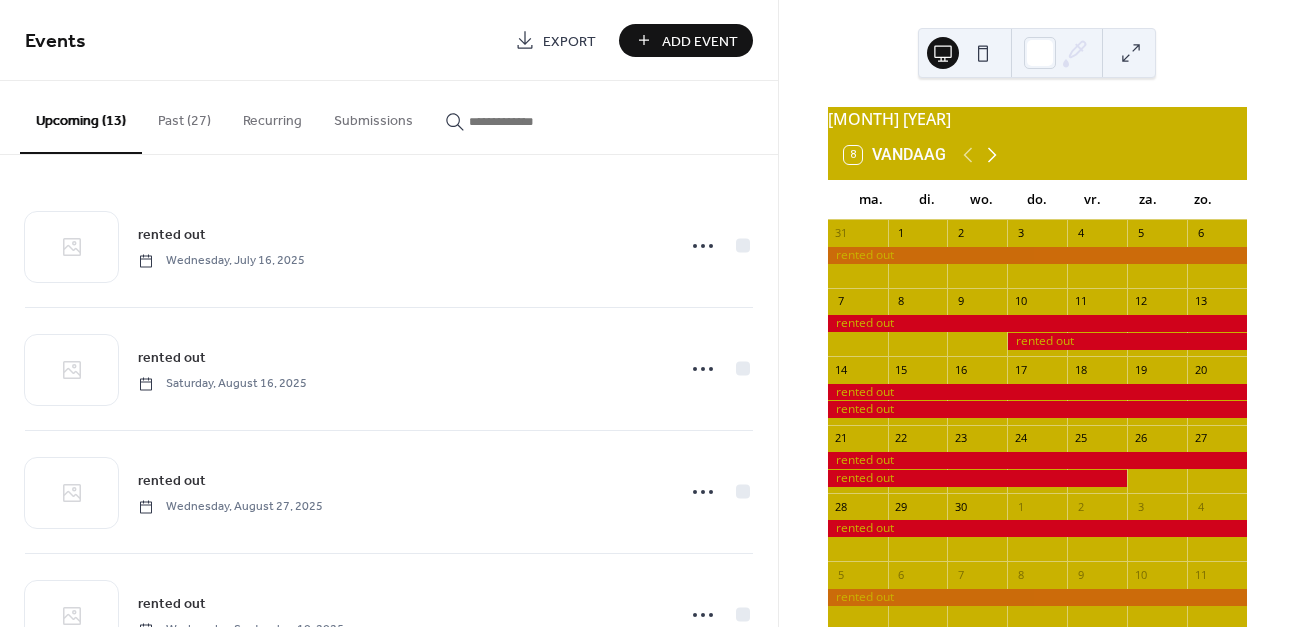 click 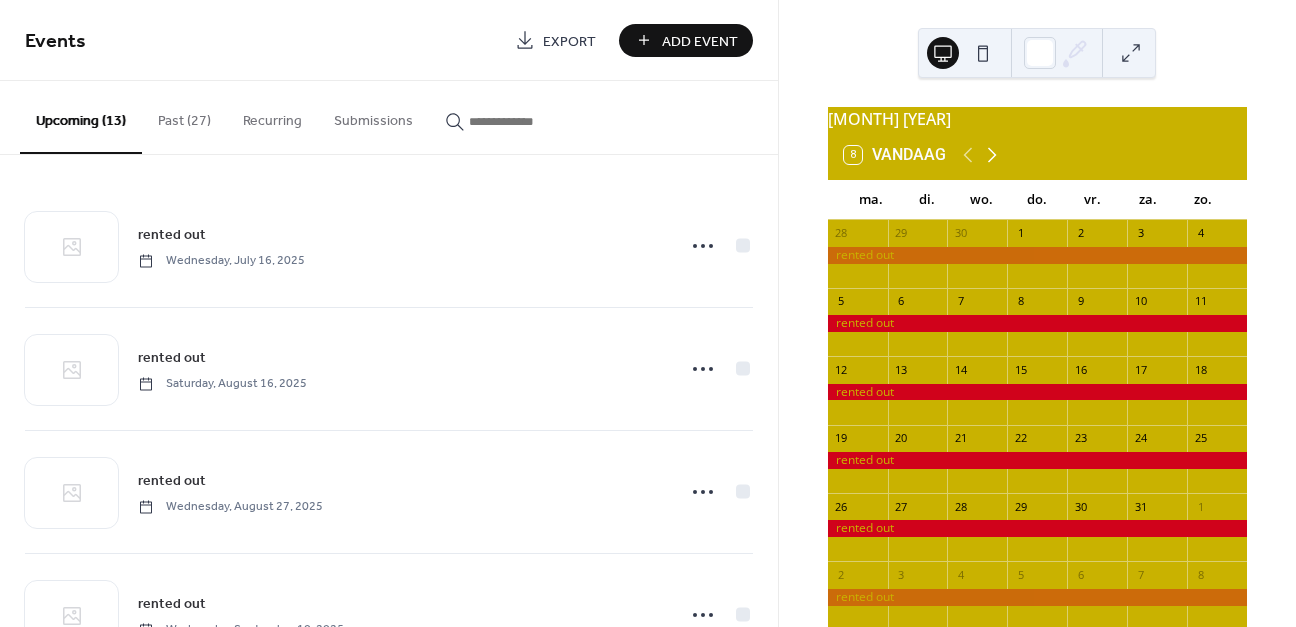 click 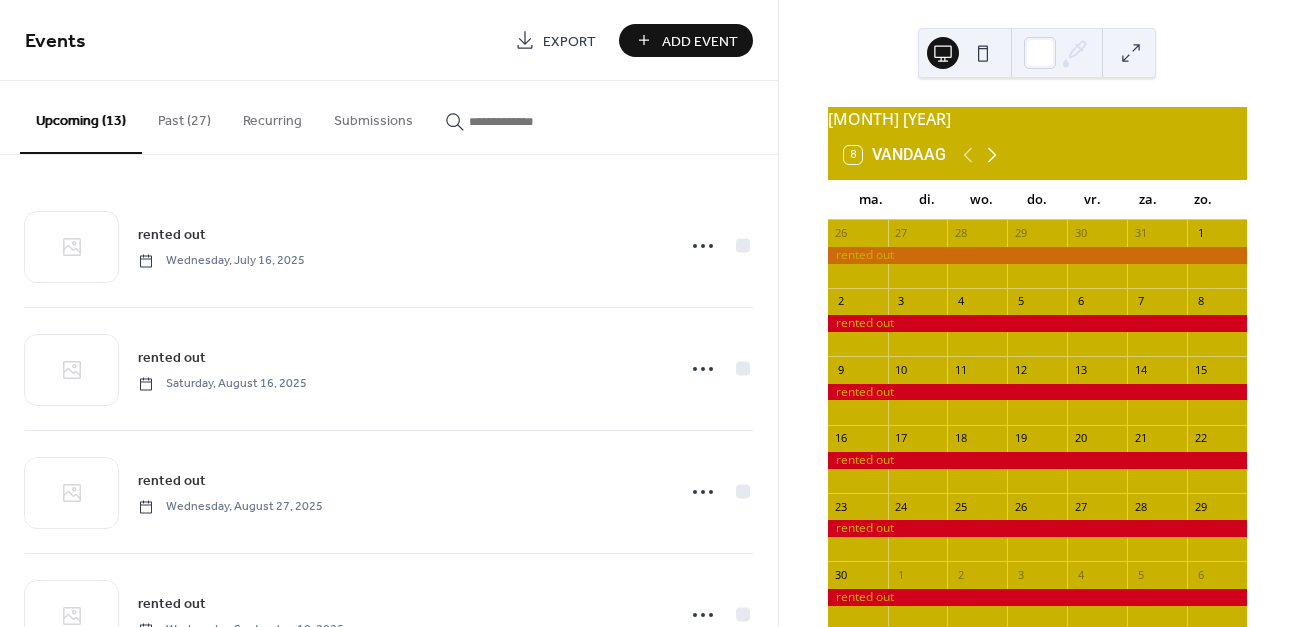 click 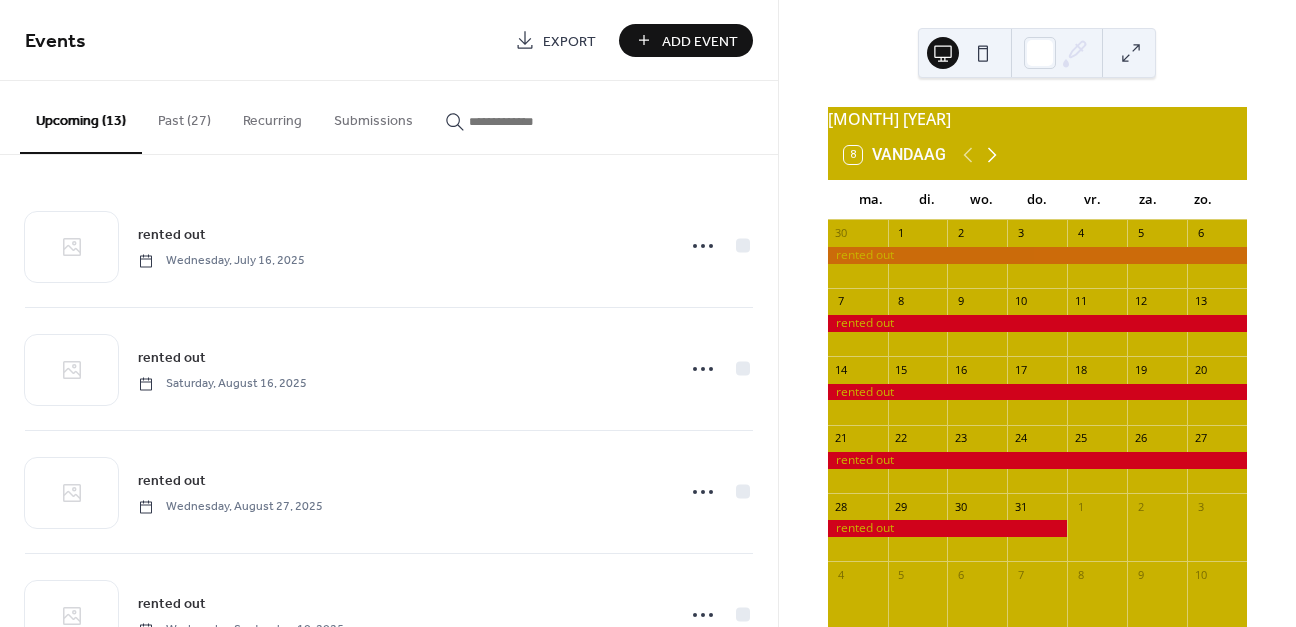 click 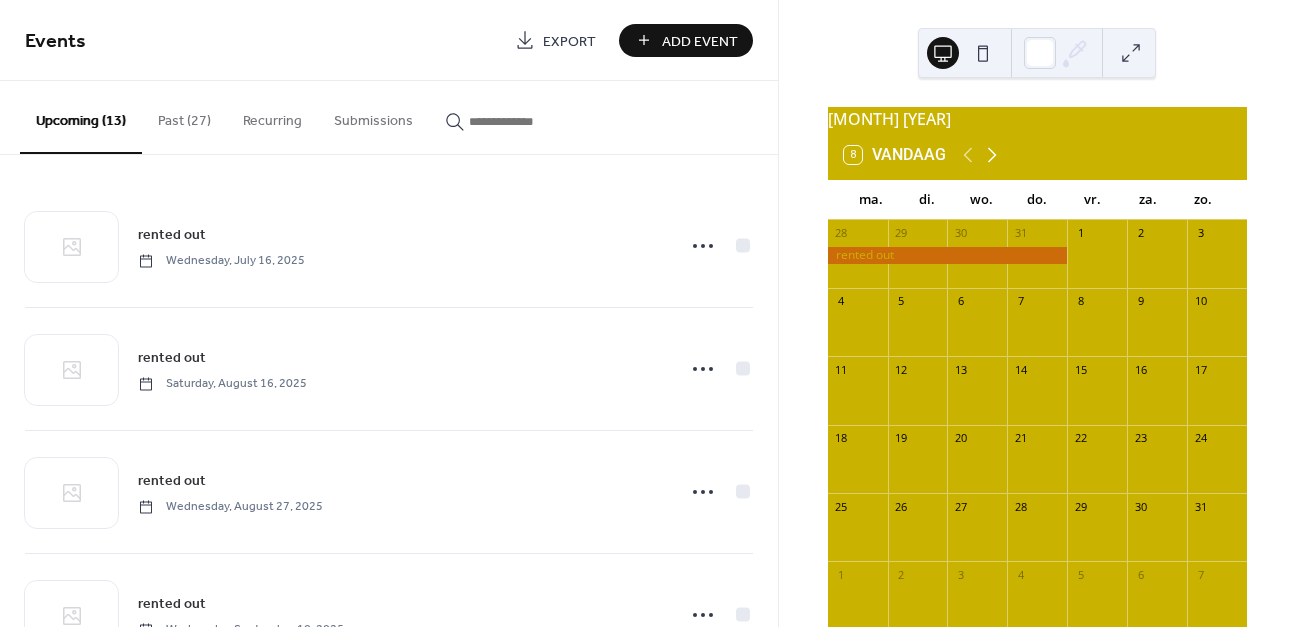 click 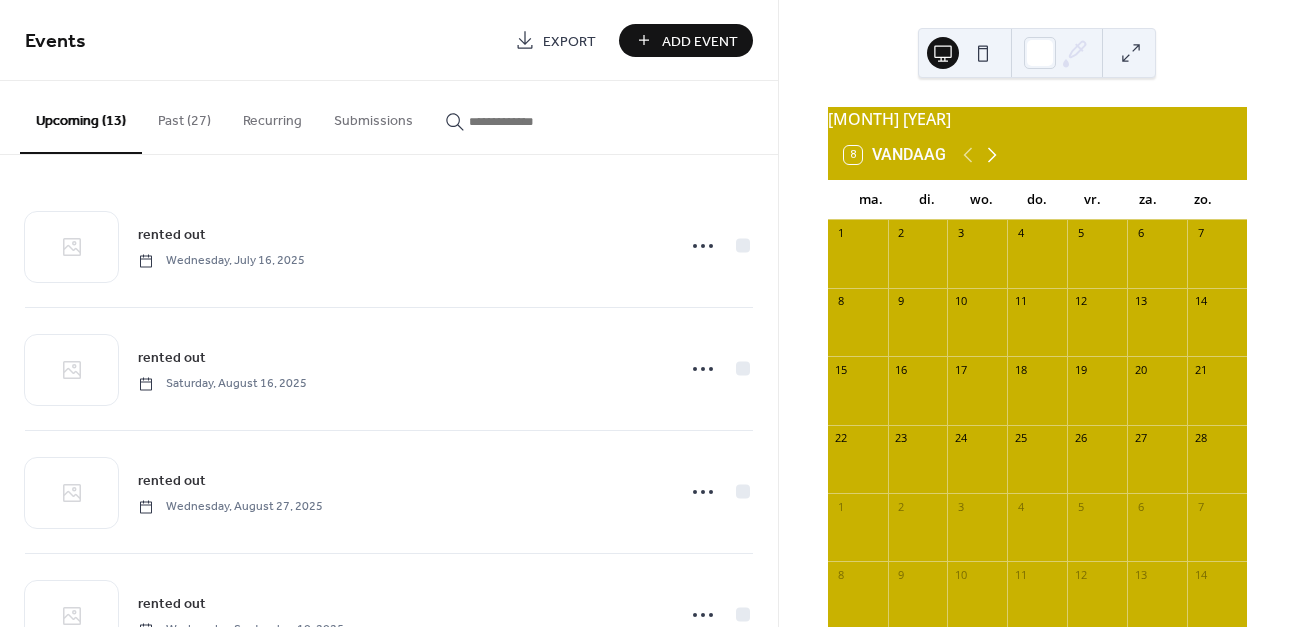 click 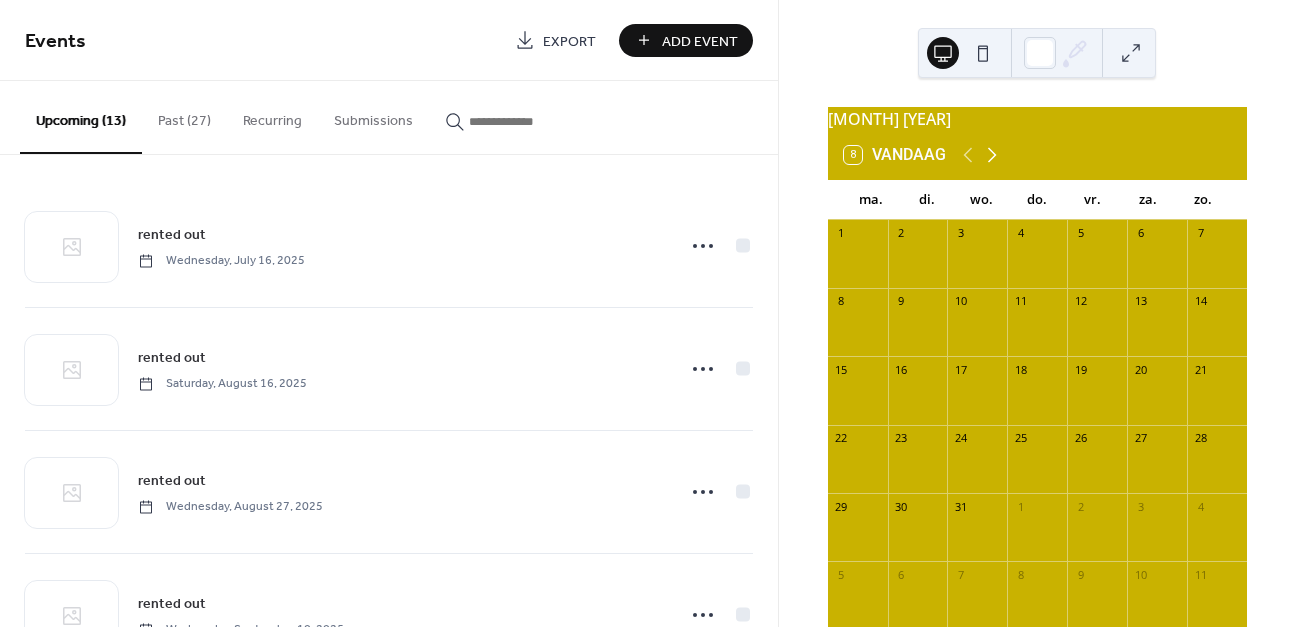 click 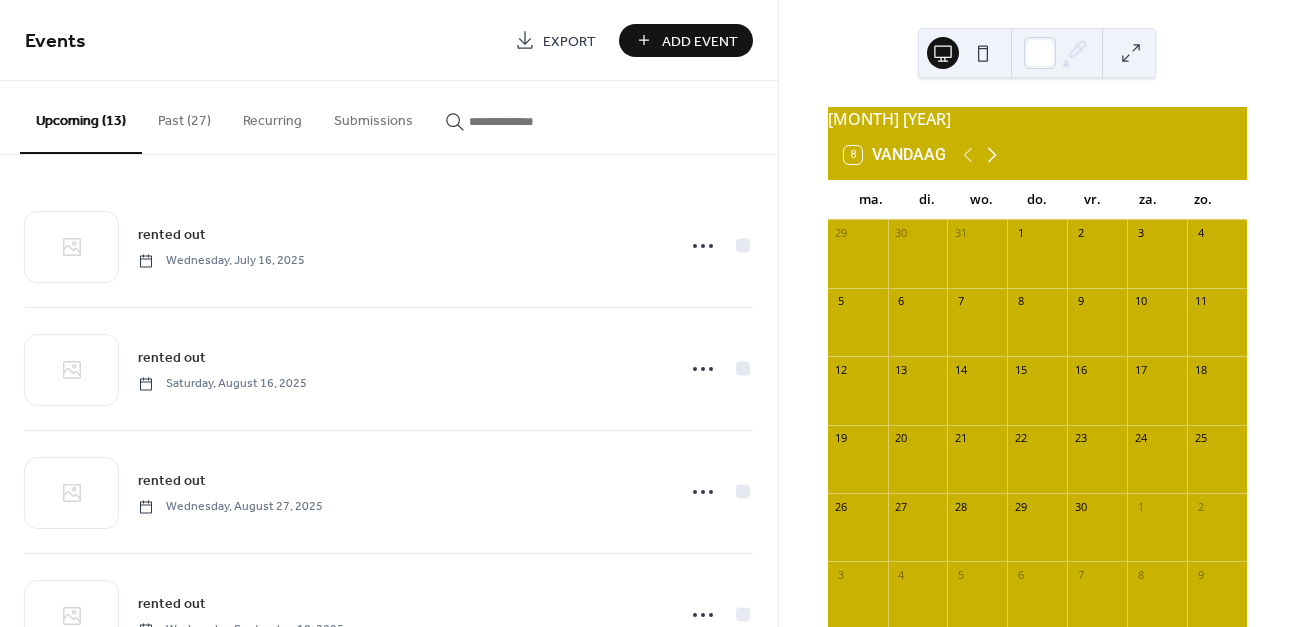 click 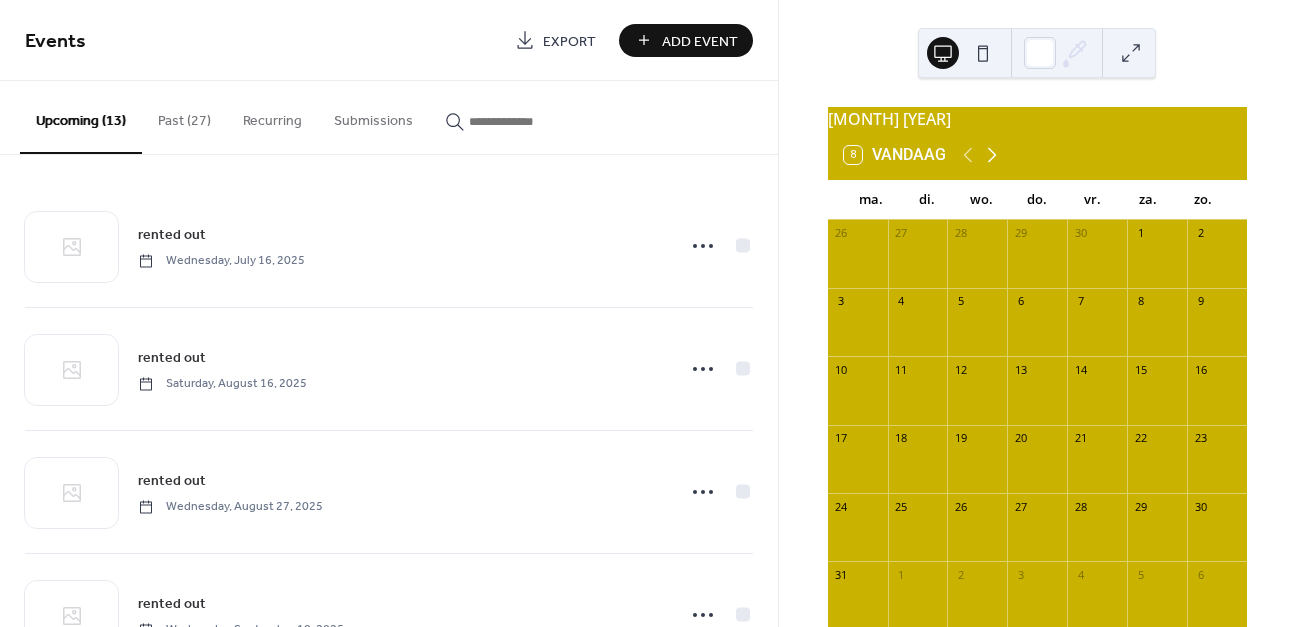 click 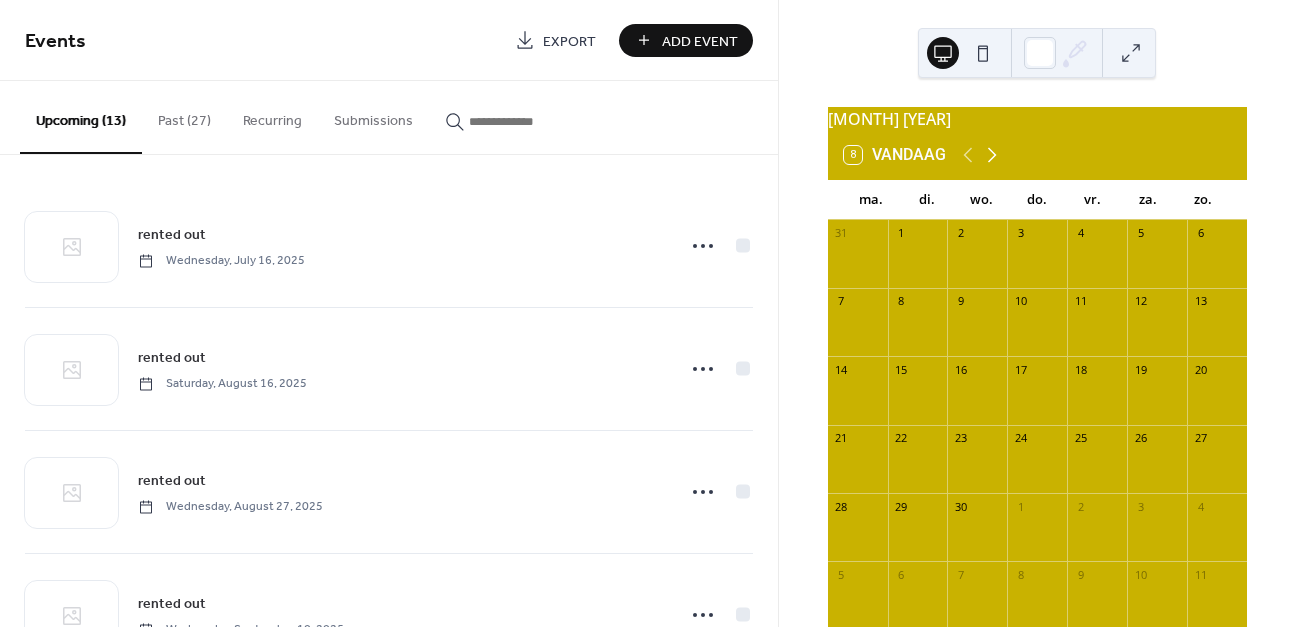 click 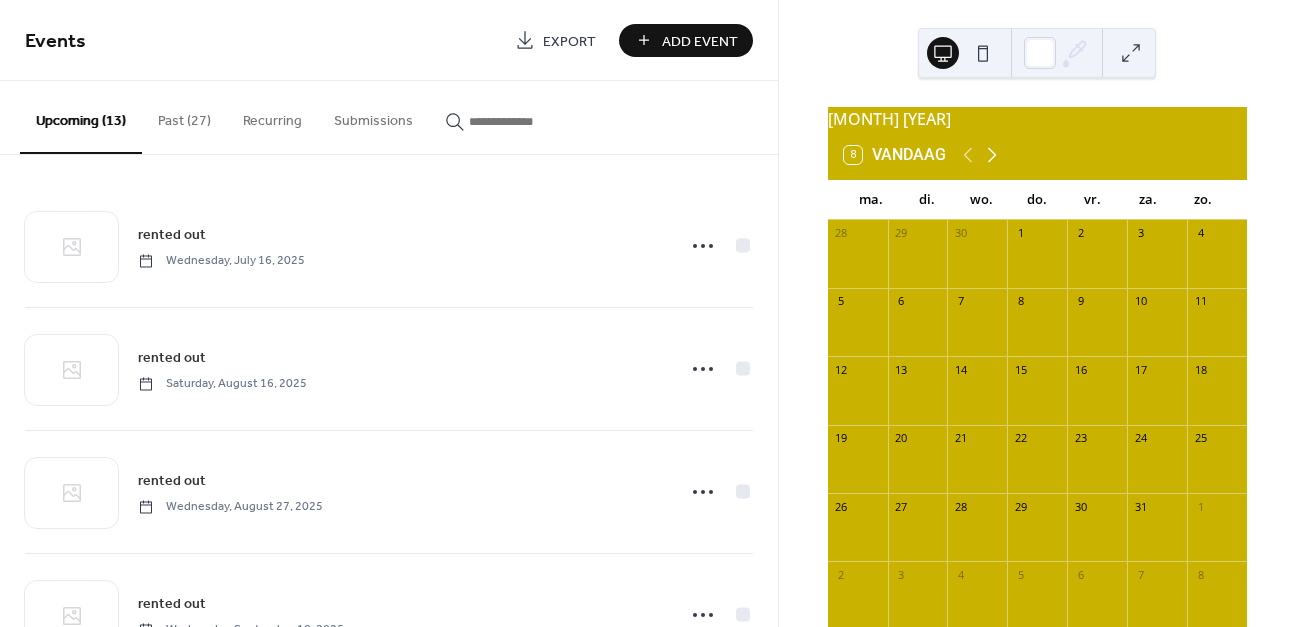 click 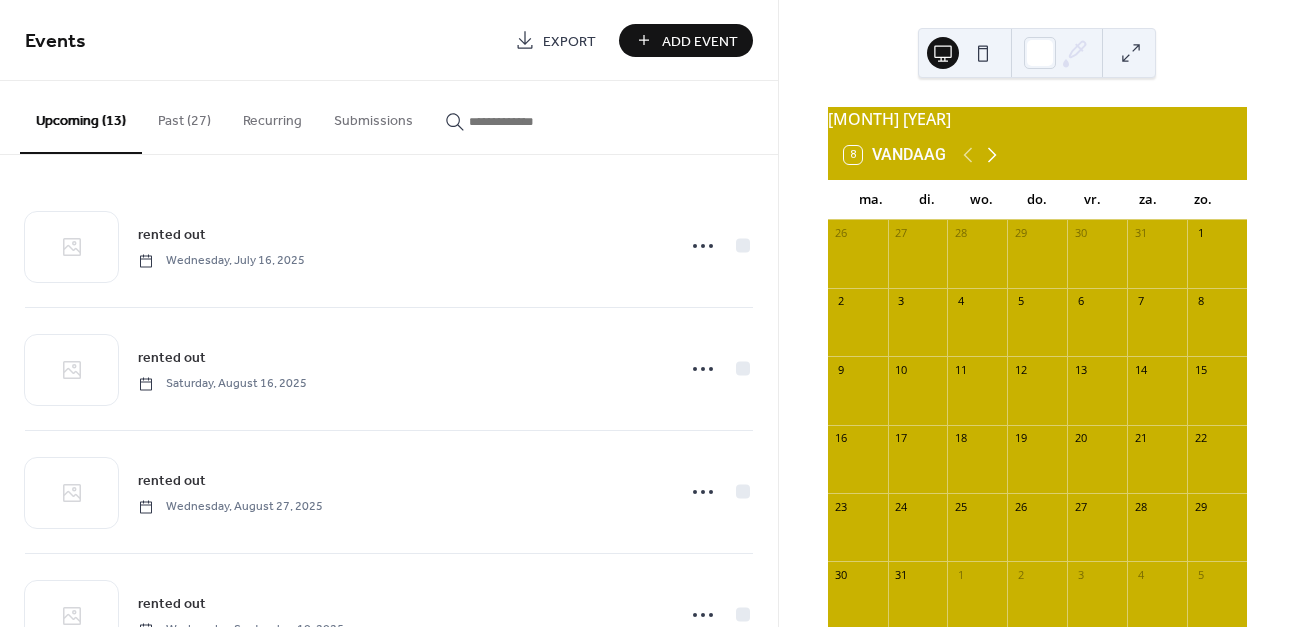 click 